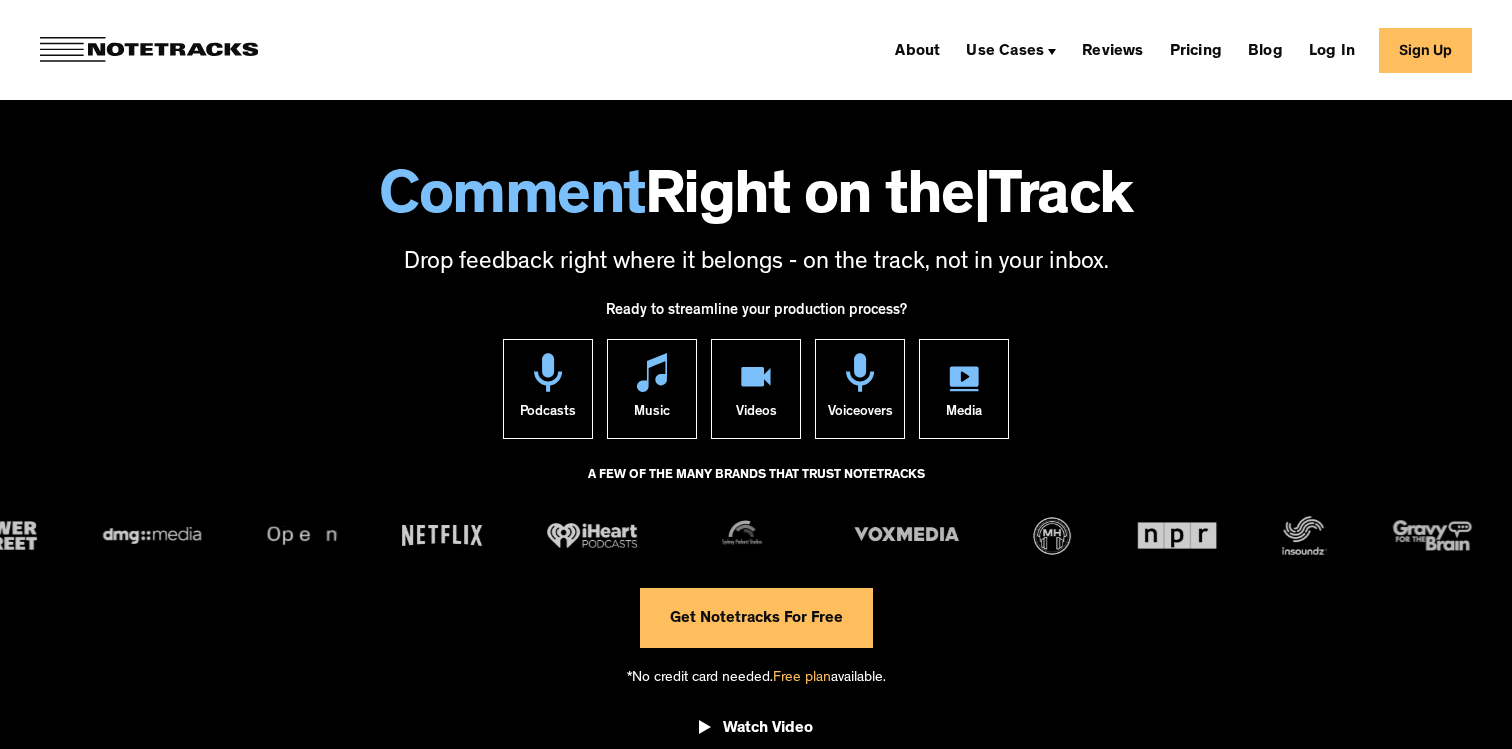 scroll, scrollTop: 0, scrollLeft: 0, axis: both 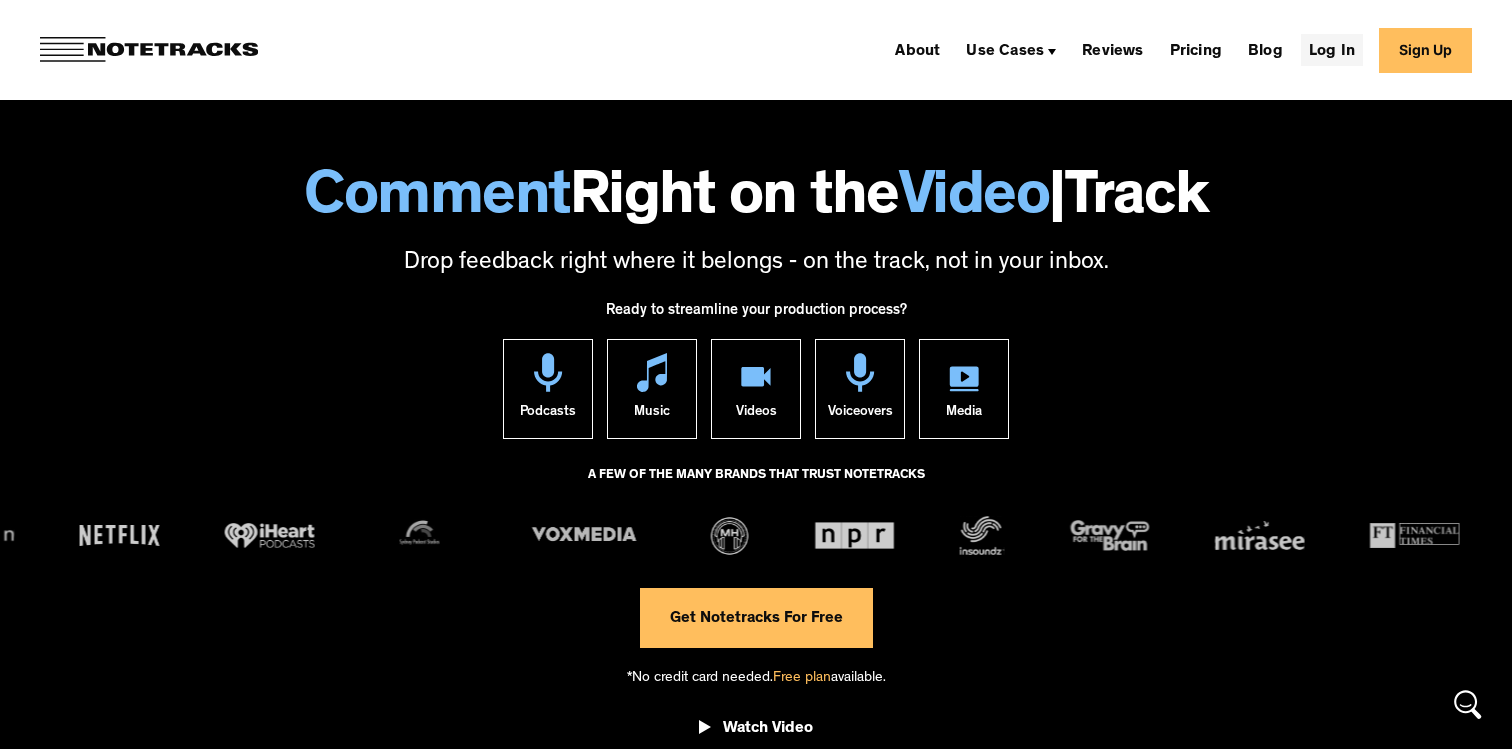 click on "Log In" at bounding box center (1332, 50) 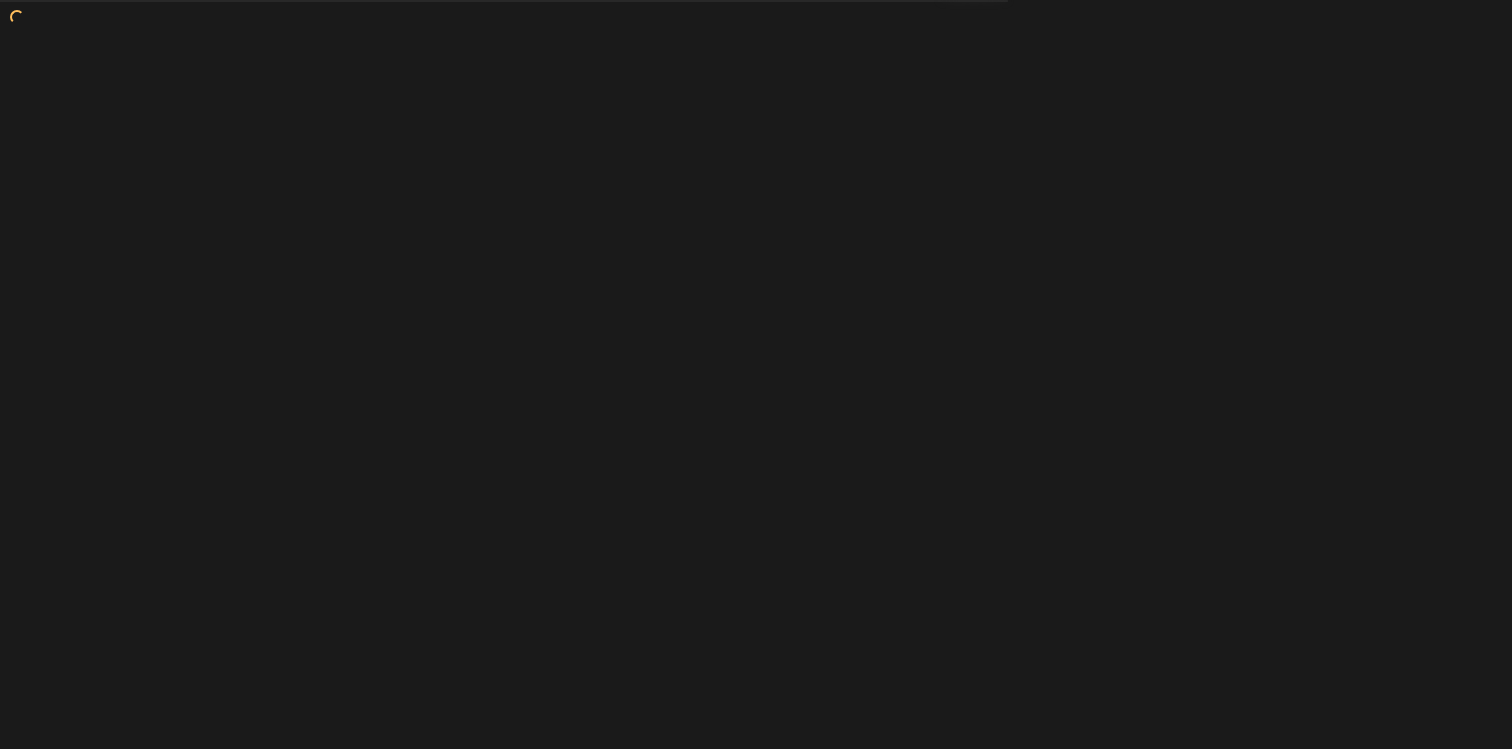 scroll, scrollTop: 0, scrollLeft: 0, axis: both 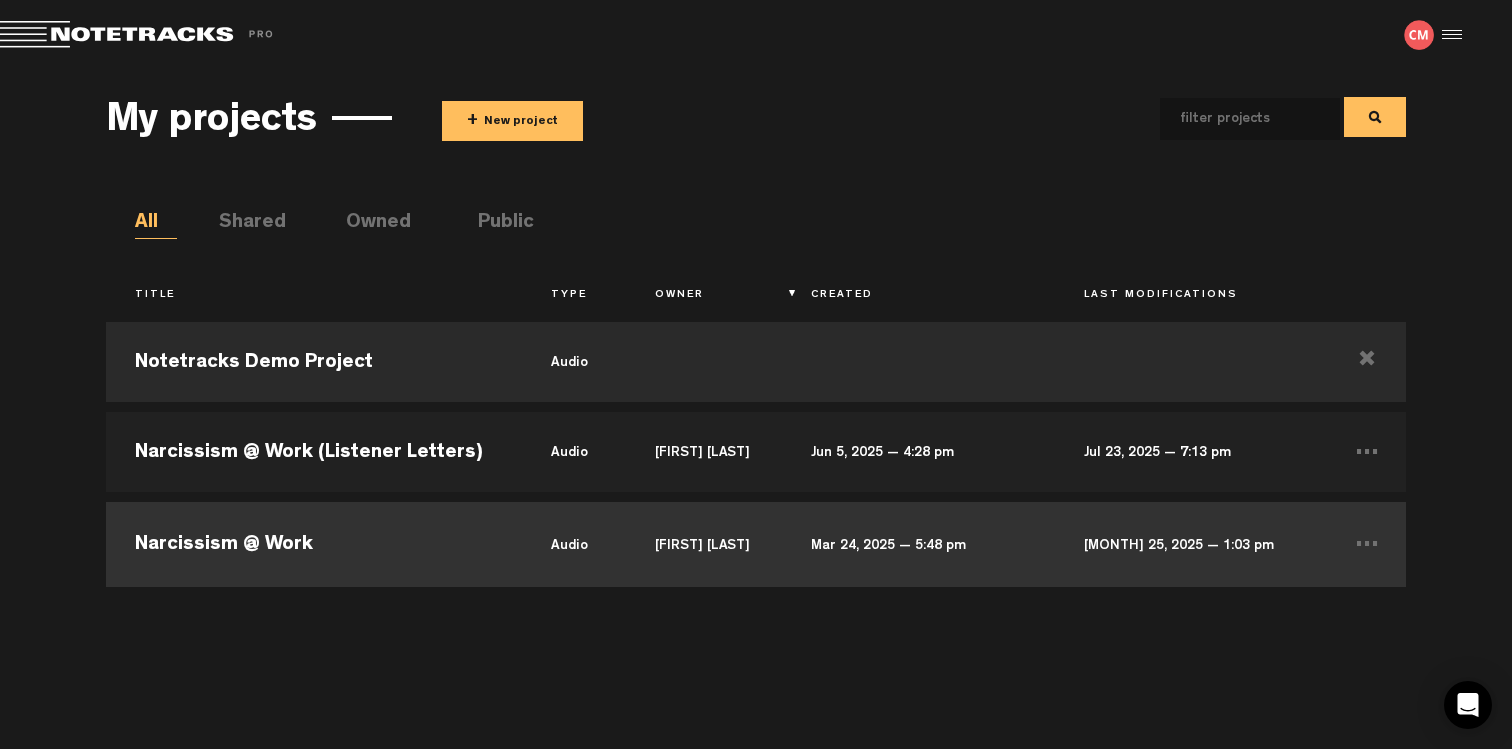 click on "Narcissism @ Work" at bounding box center (314, 542) 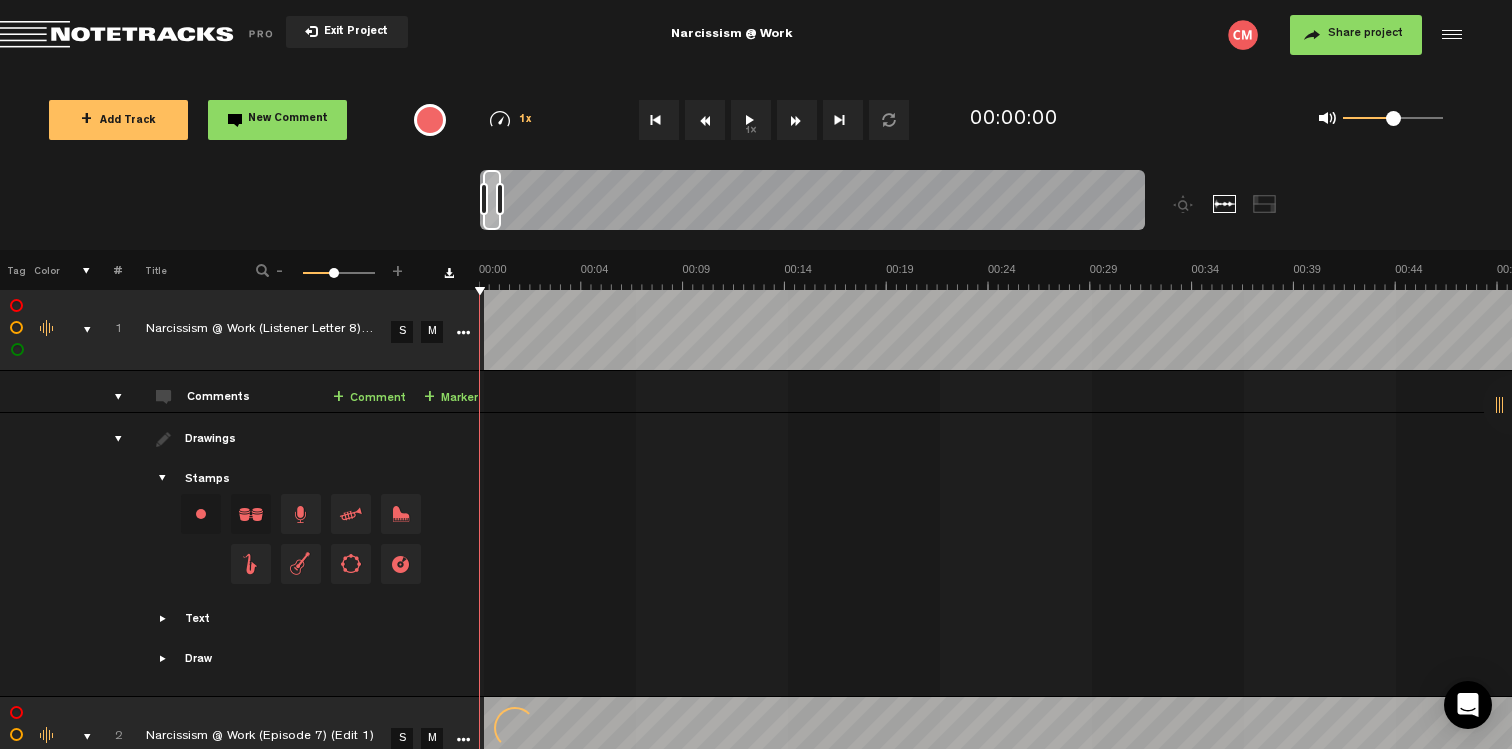 click at bounding box center (79, 330) 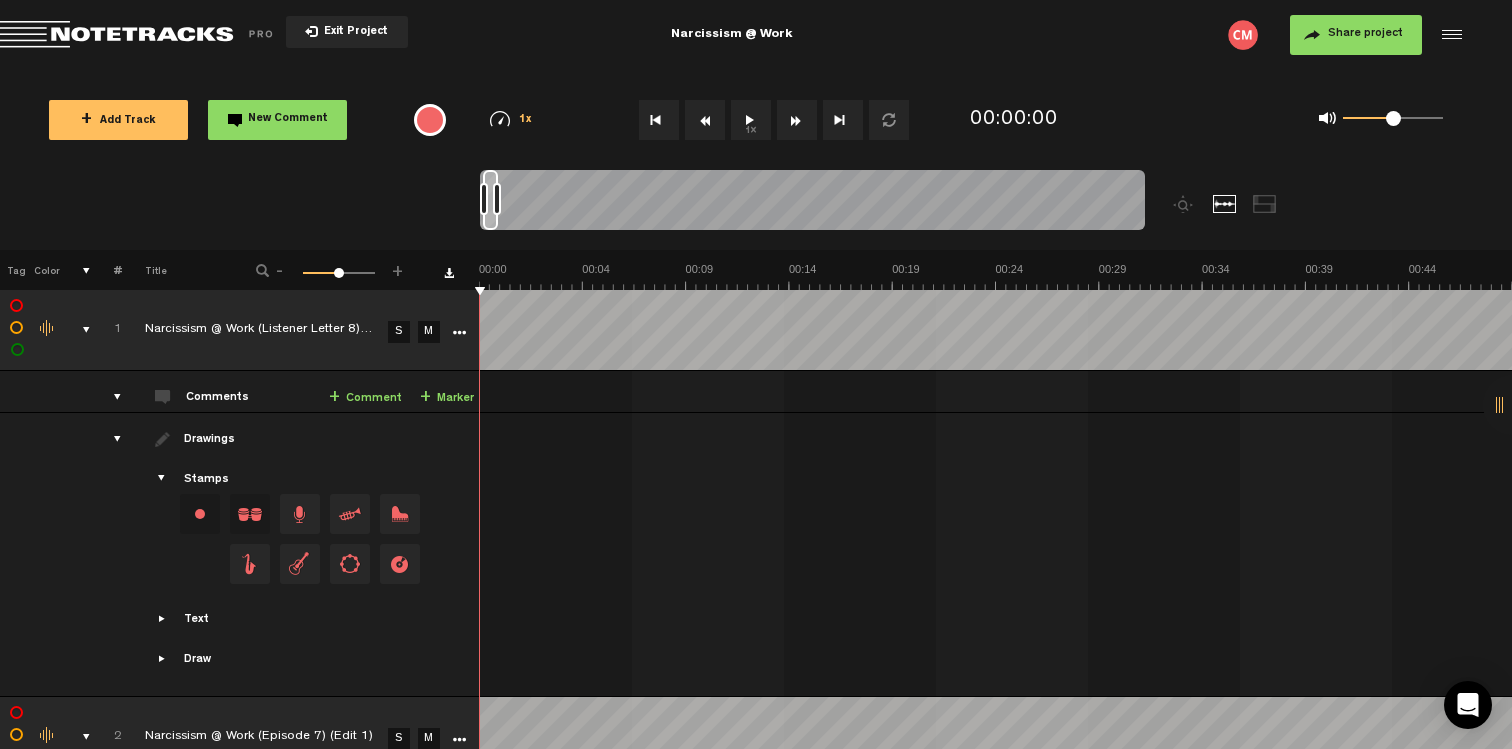 scroll, scrollTop: 767, scrollLeft: 0, axis: vertical 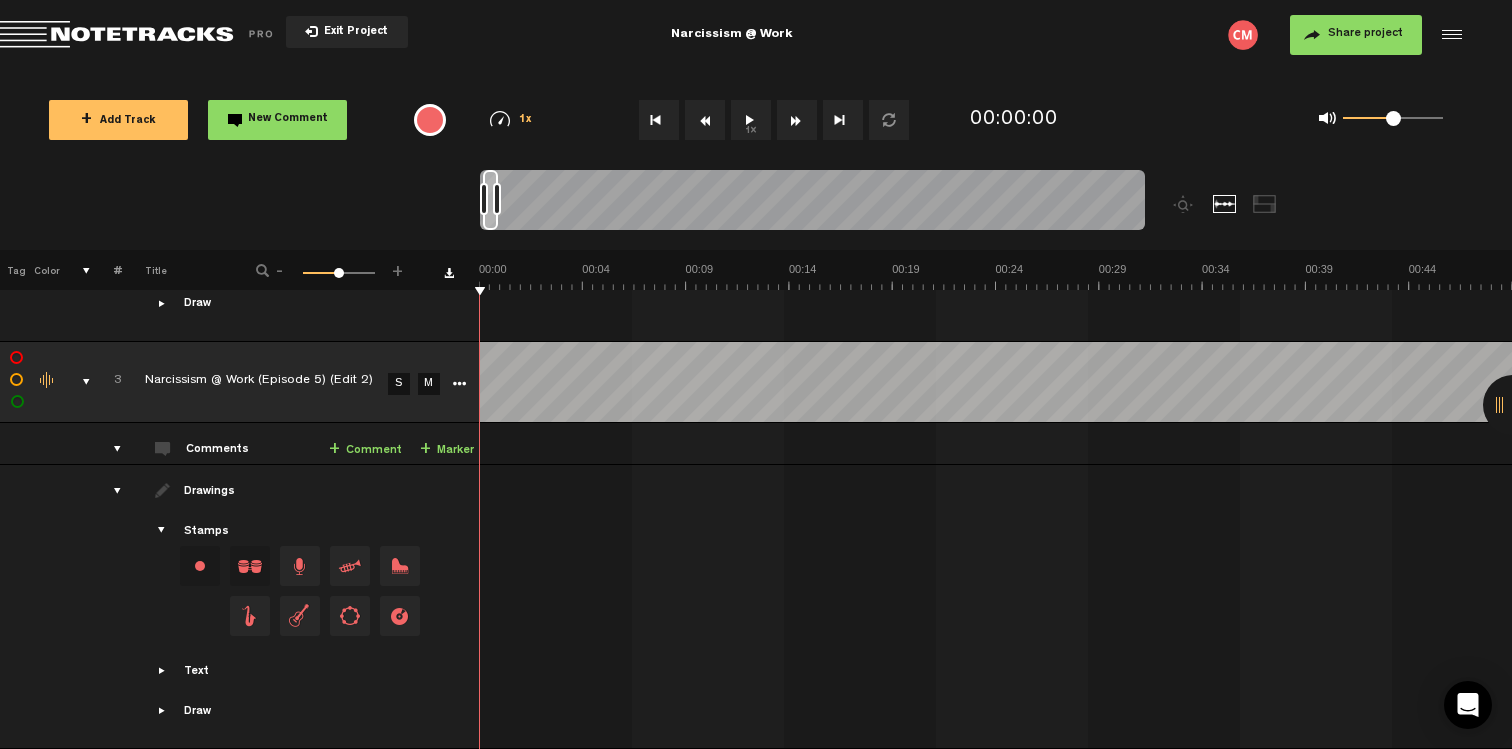 click at bounding box center (459, 384) 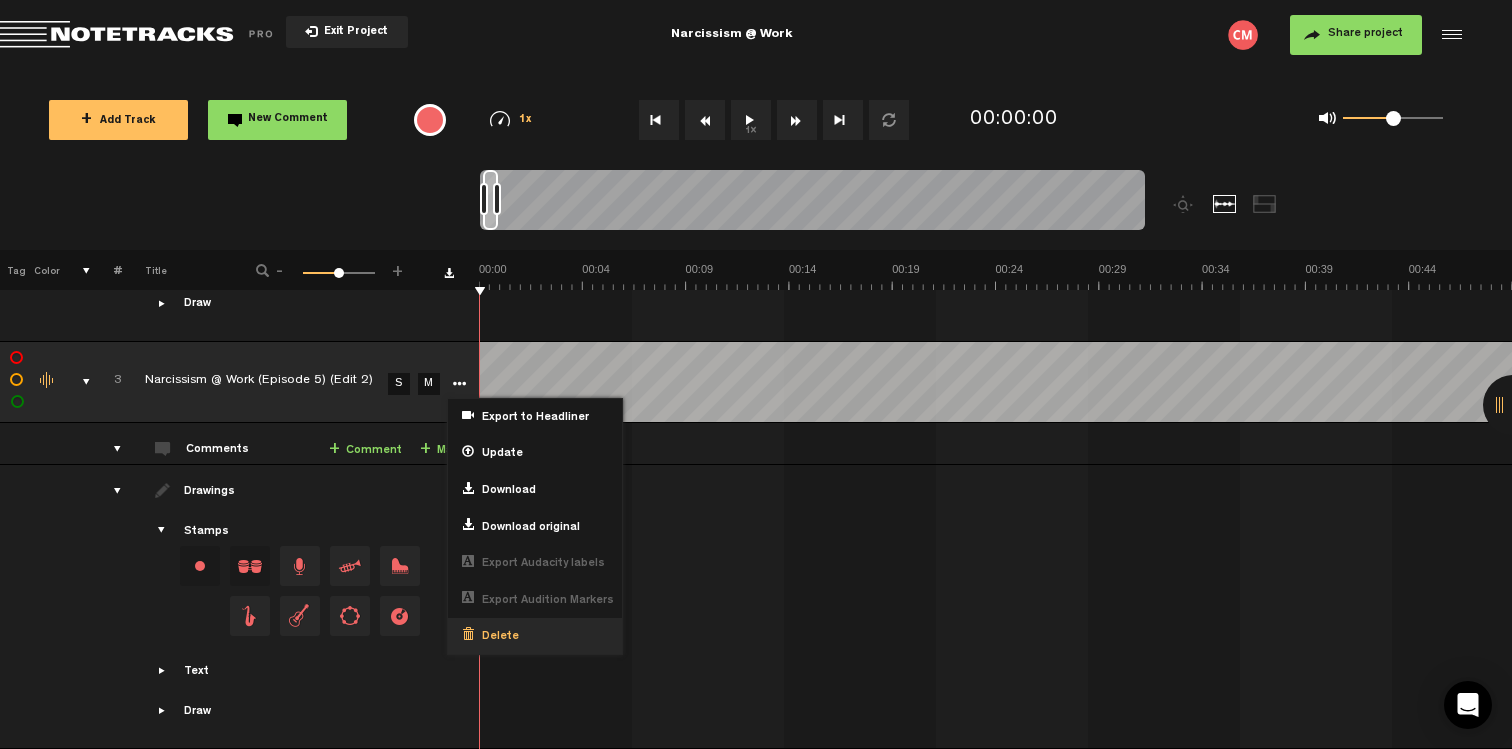 click on "Delete" at bounding box center (496, 637) 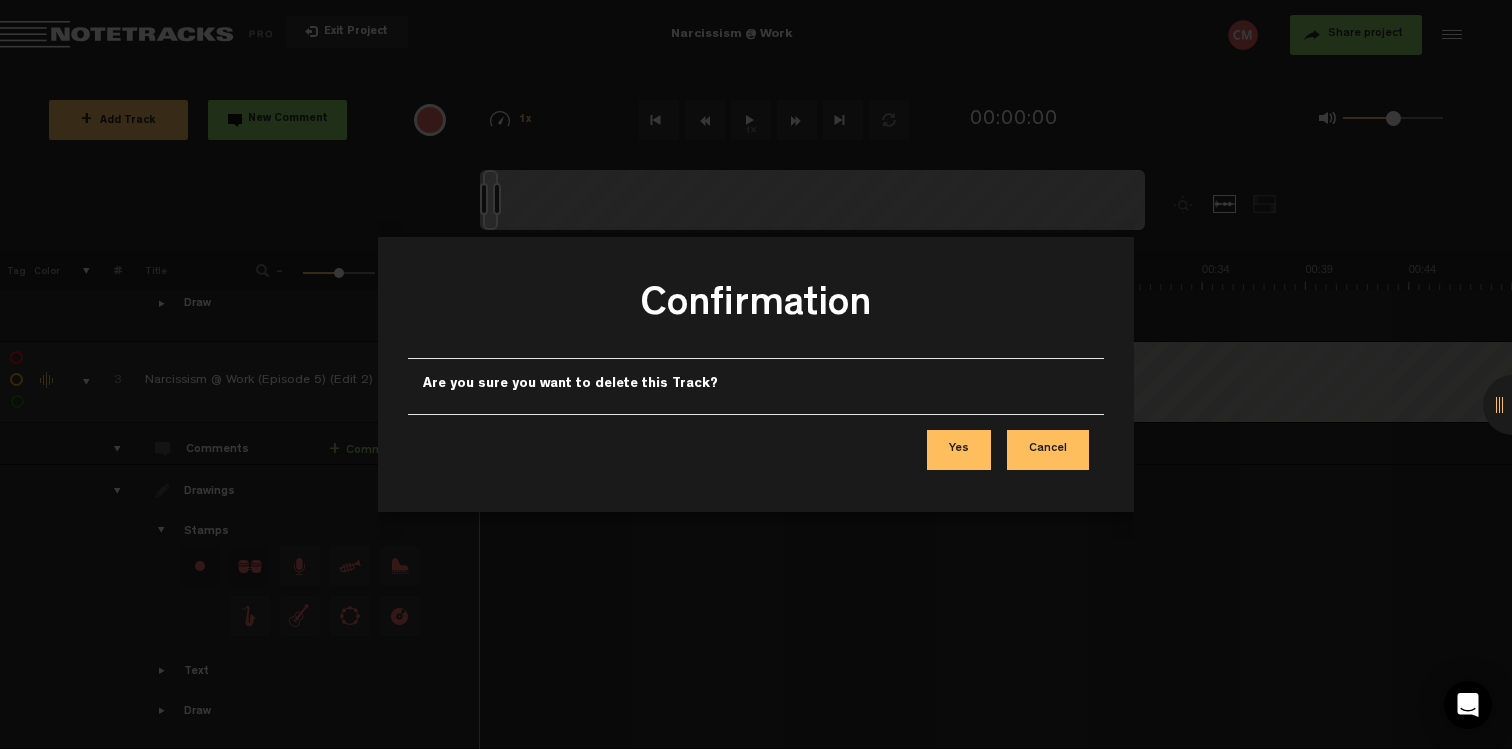 click on "Yes" at bounding box center (959, 450) 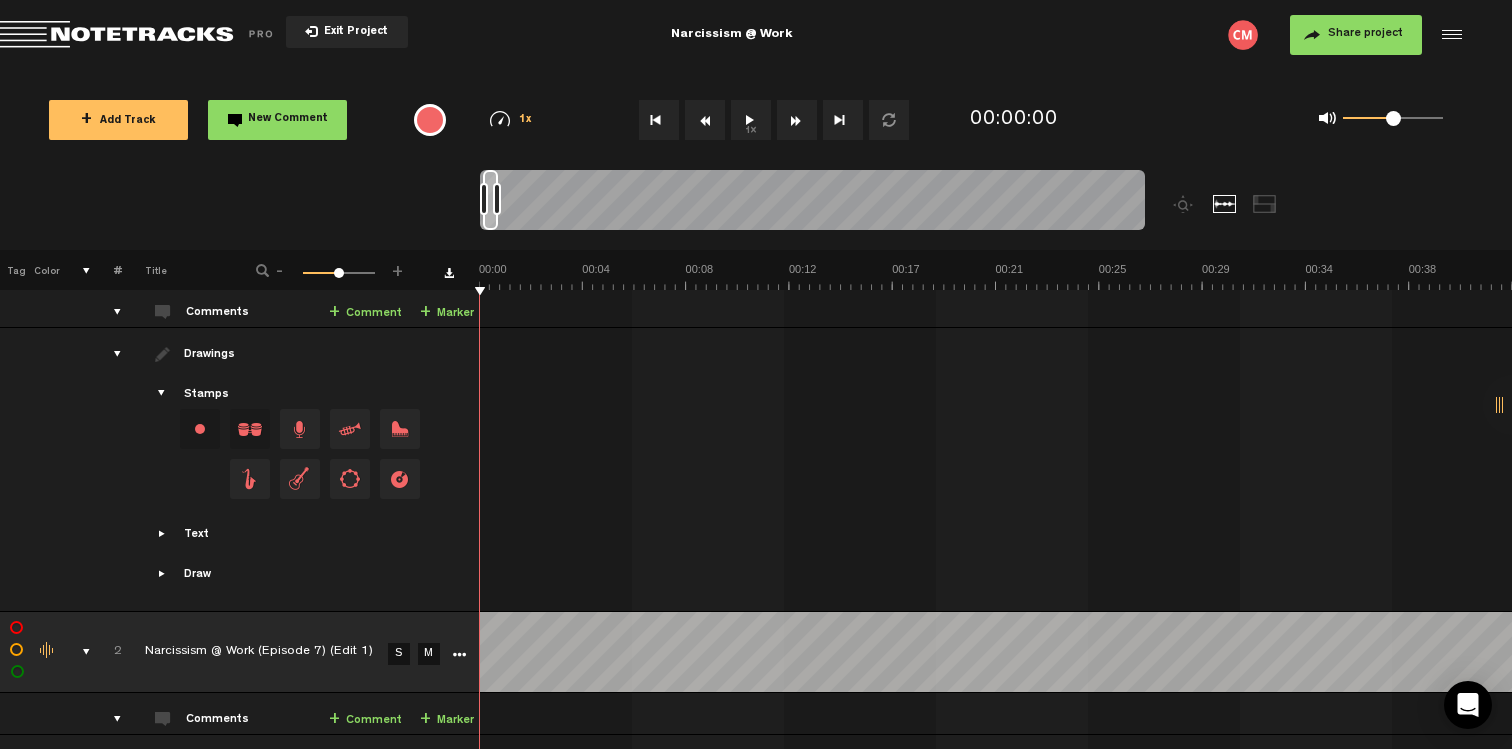 scroll, scrollTop: 0, scrollLeft: 0, axis: both 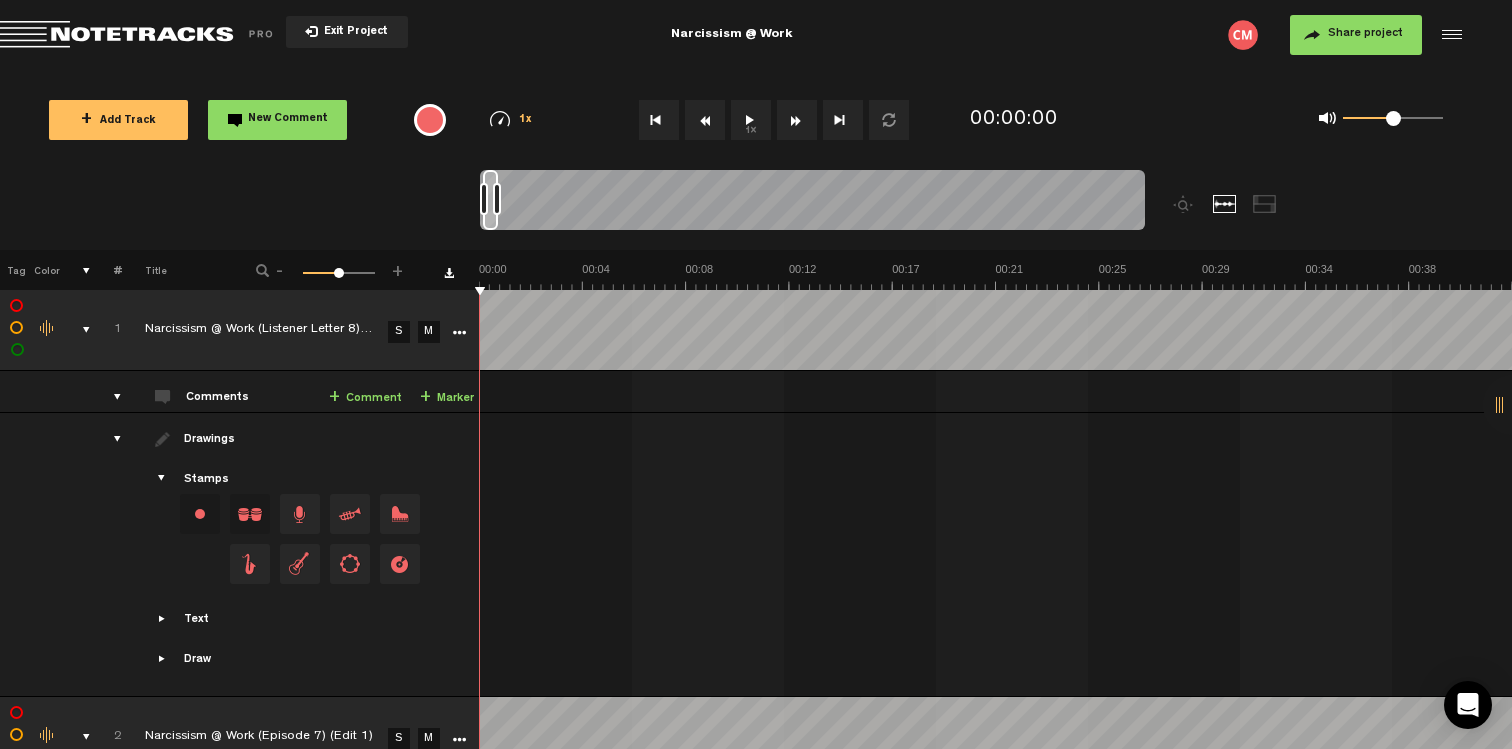 click on "+ Add Track" at bounding box center [118, 120] 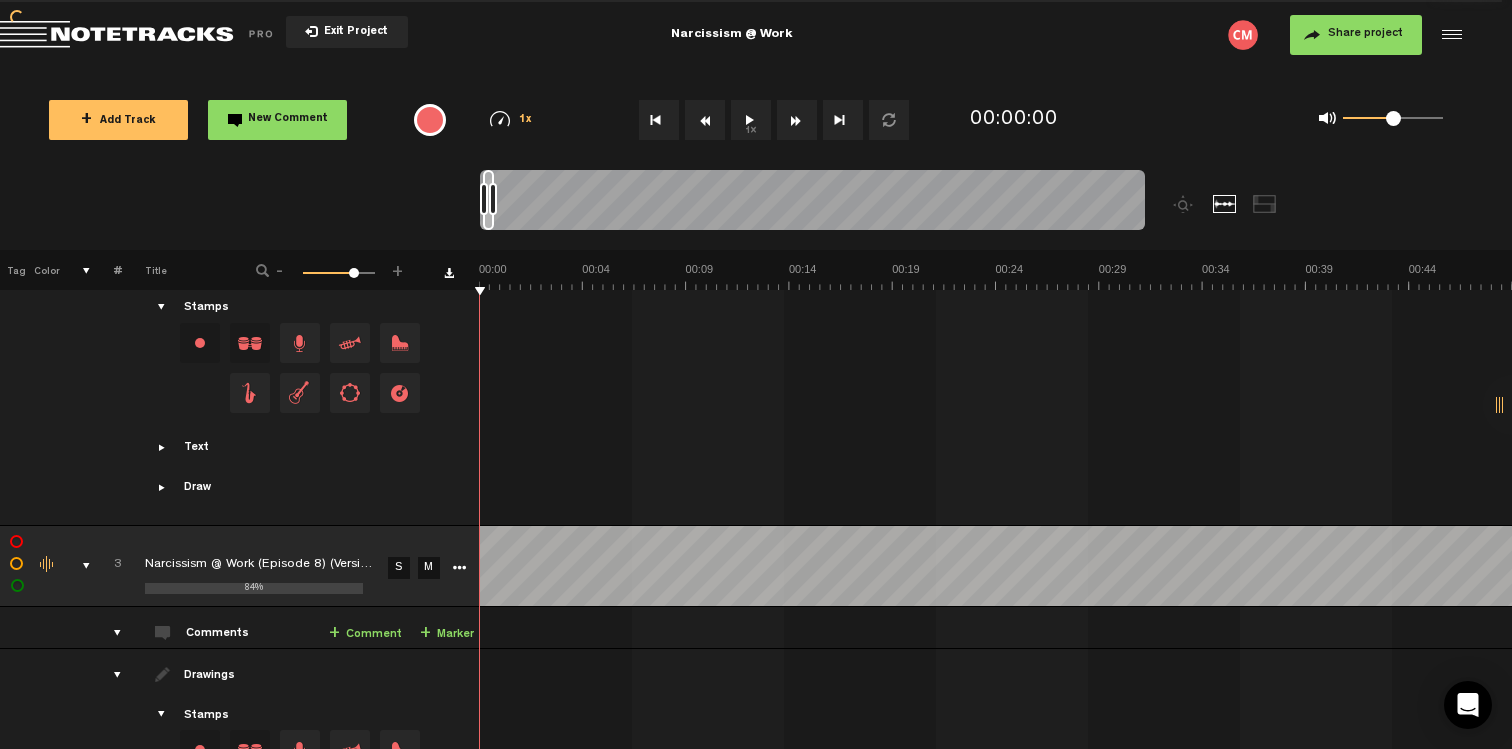 scroll, scrollTop: 767, scrollLeft: 0, axis: vertical 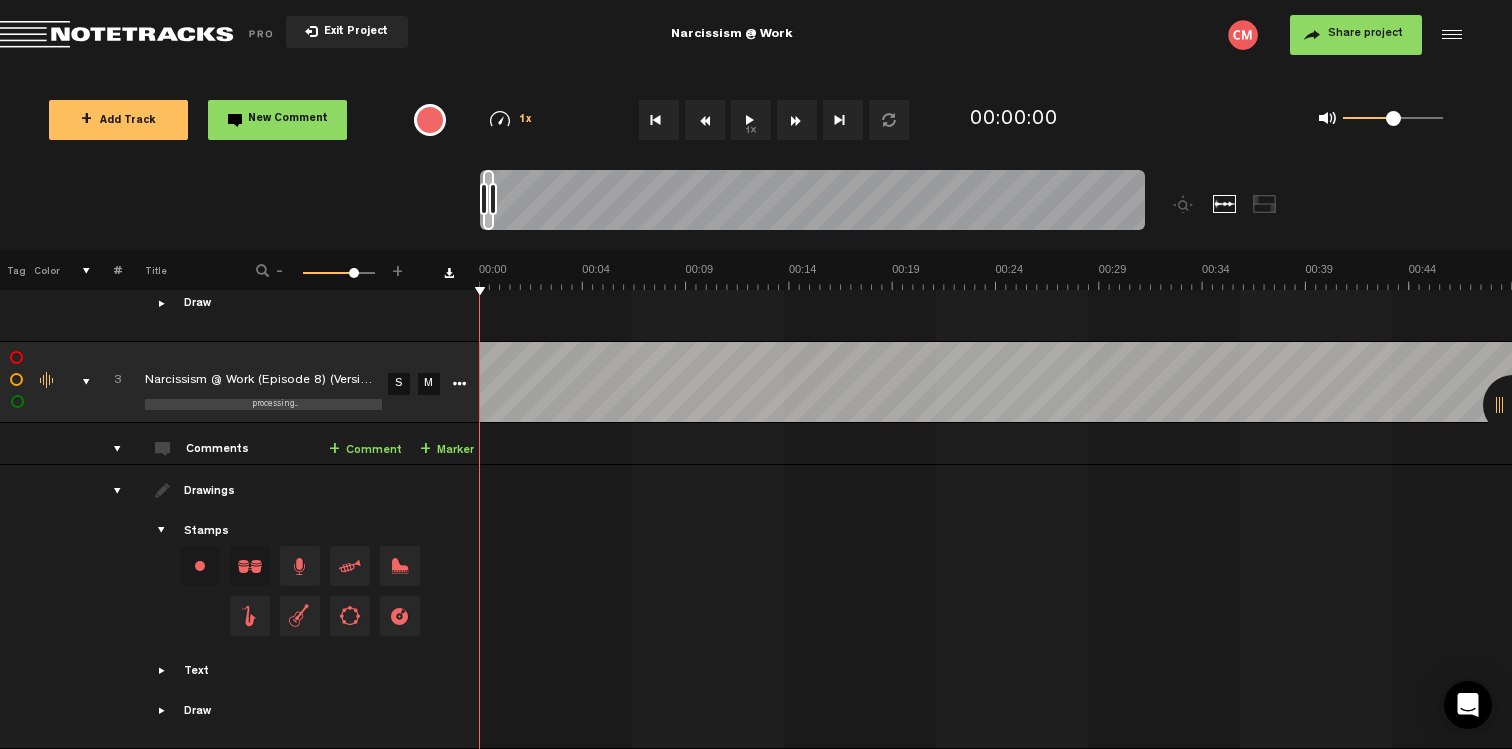 click on "Share project" at bounding box center (1356, 35) 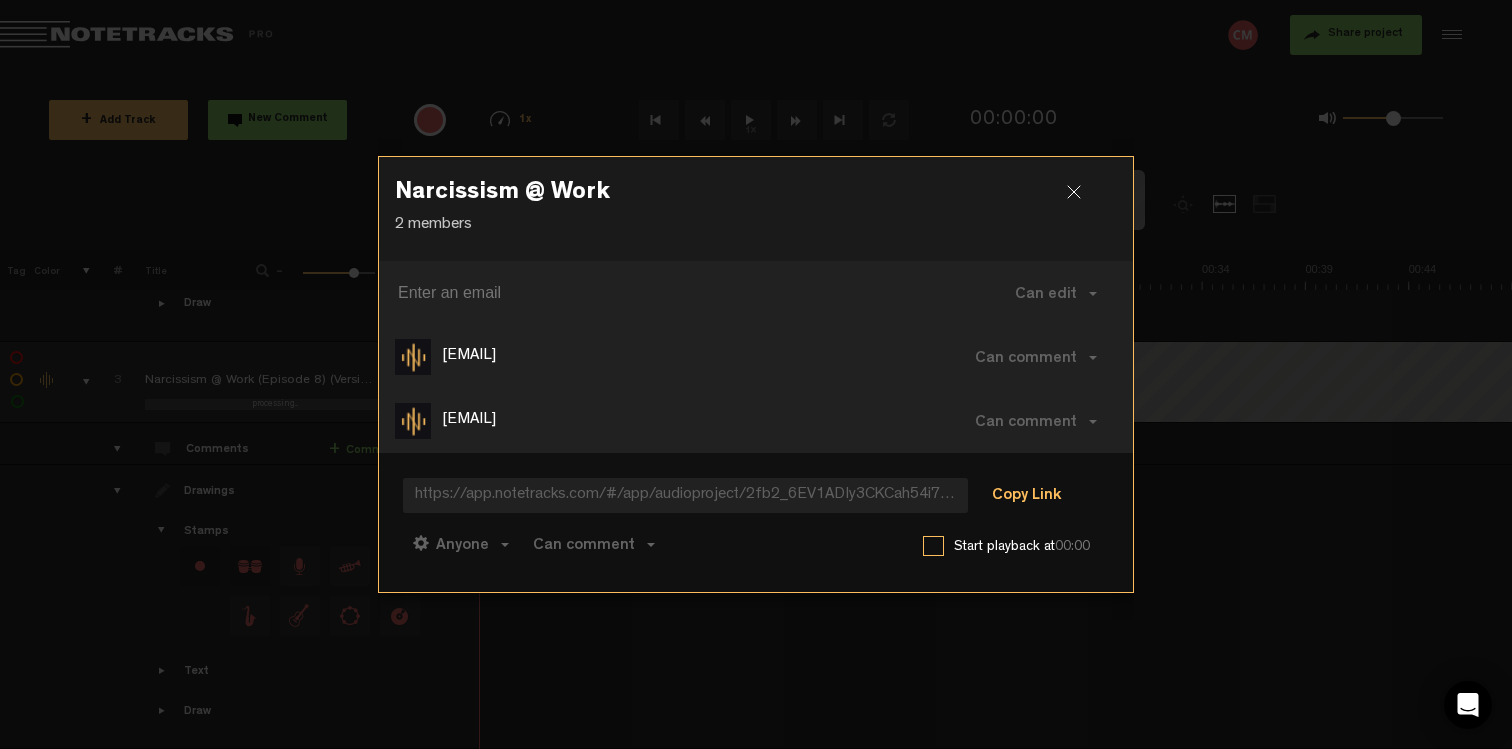 click on "Copy Link" at bounding box center [1026, 497] 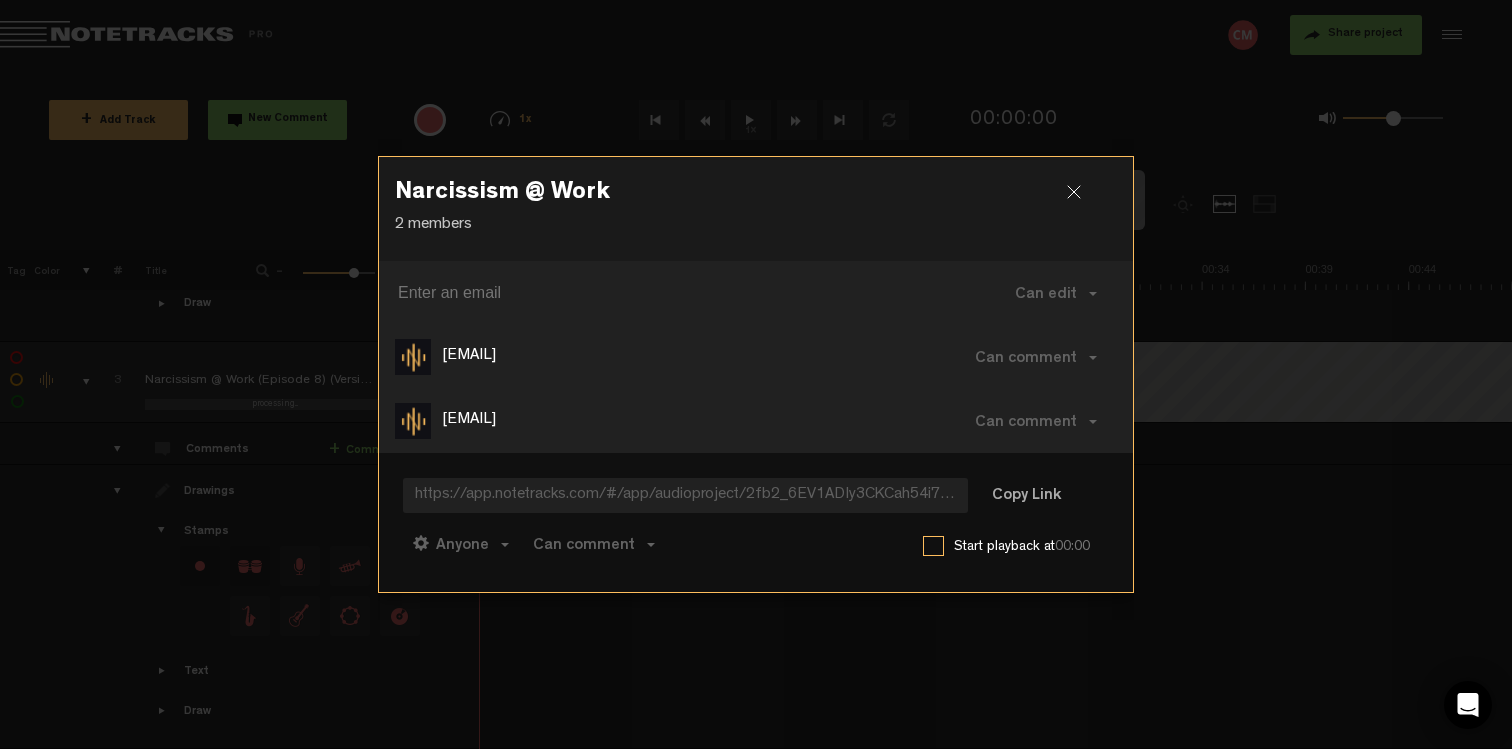 click at bounding box center (1082, 200) 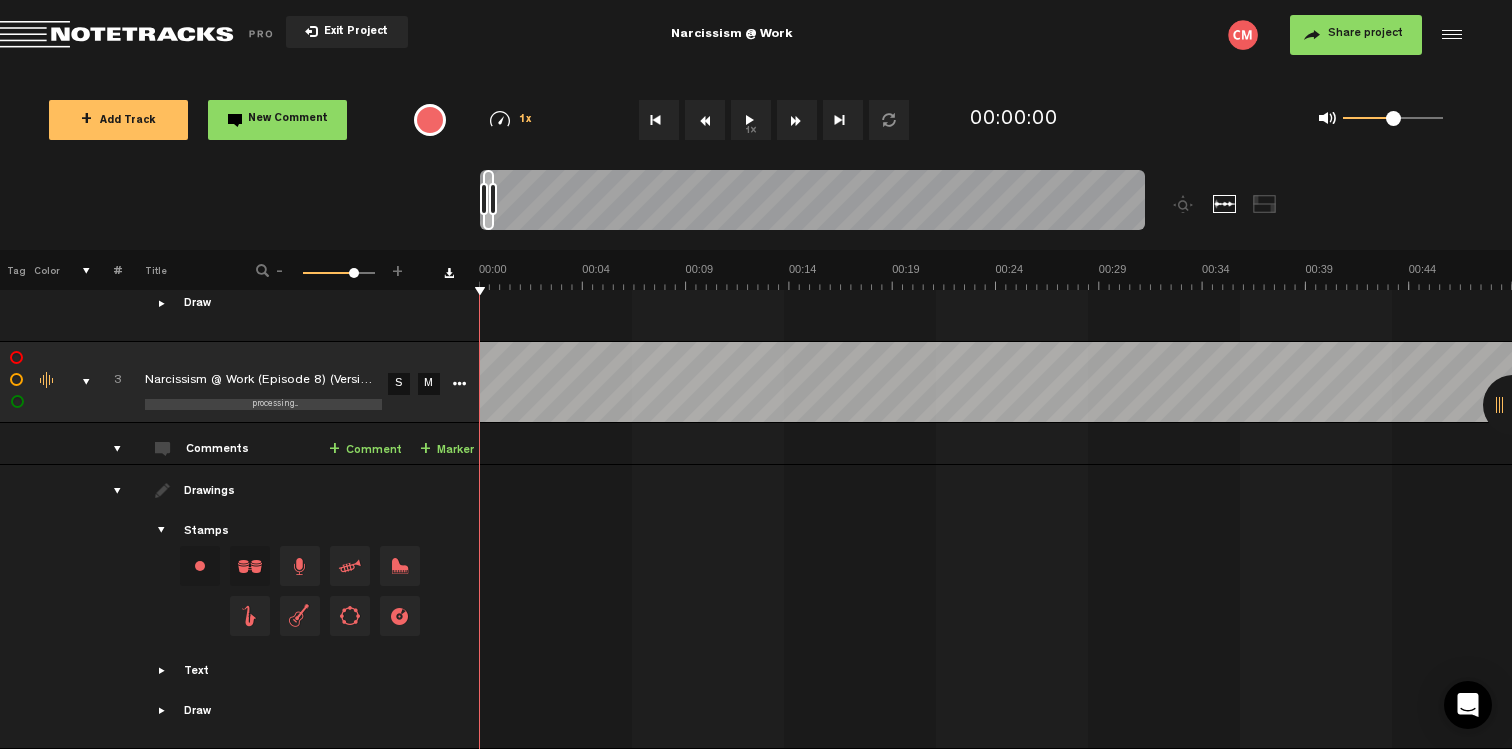 scroll, scrollTop: 767, scrollLeft: 0, axis: vertical 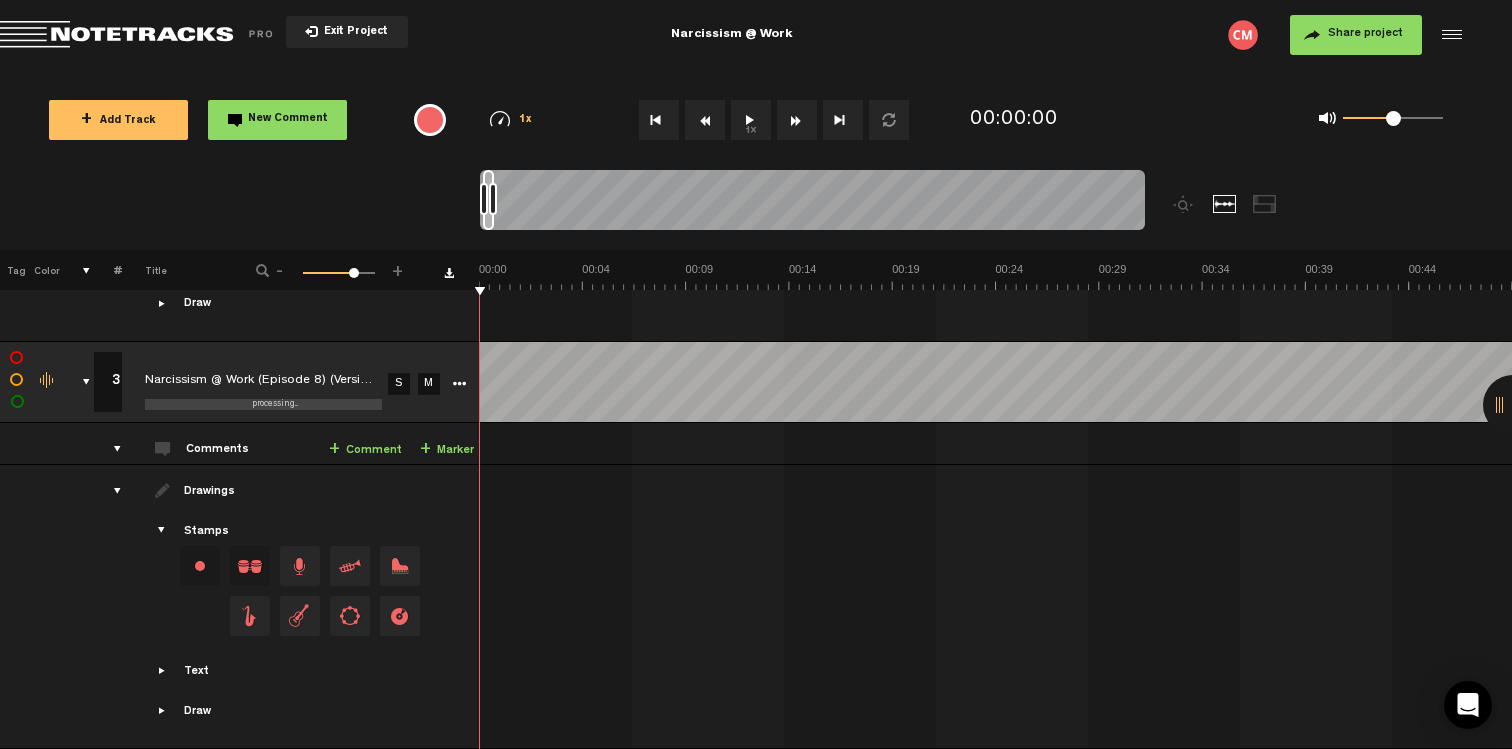 drag, startPoint x: 110, startPoint y: 364, endPoint x: 131, endPoint y: 364, distance: 21 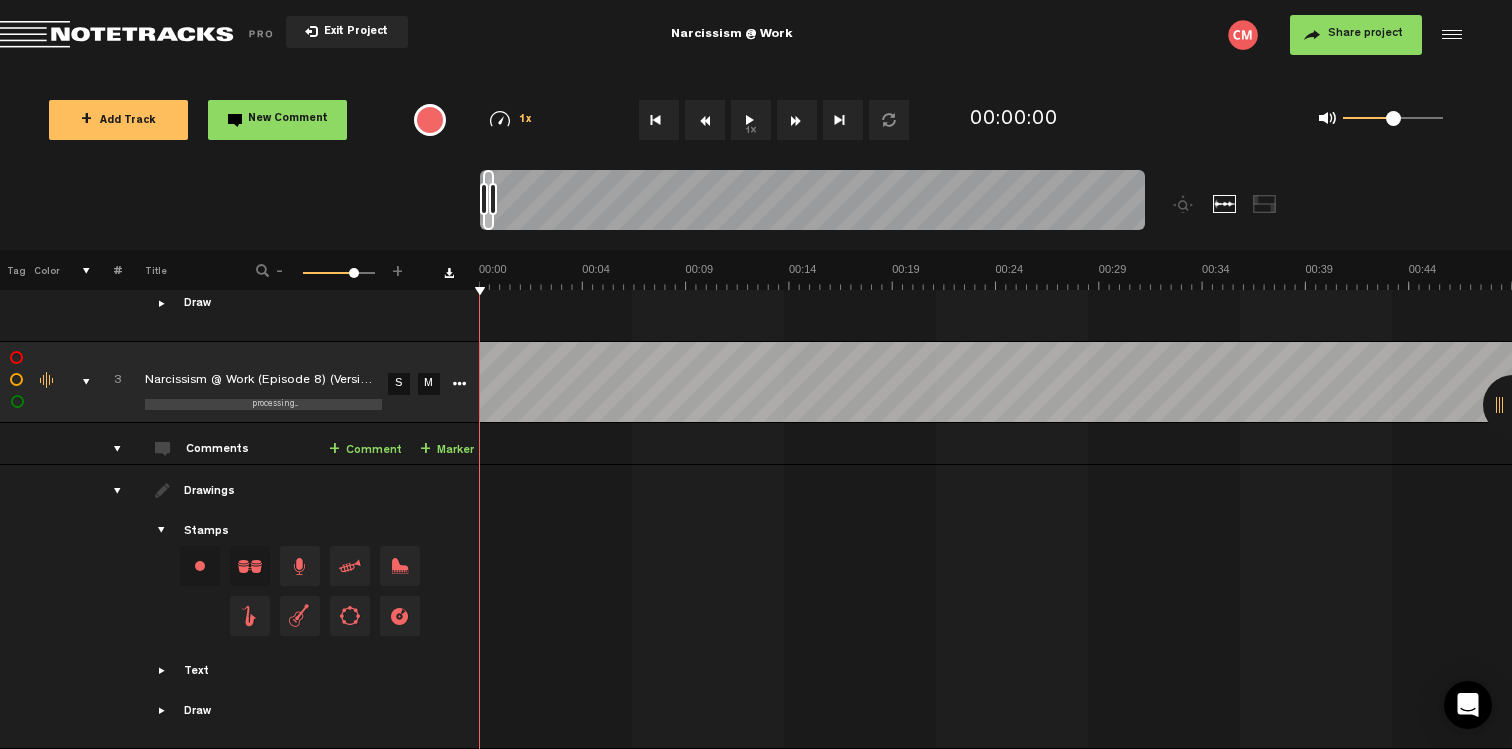 click at bounding box center (109, 381) 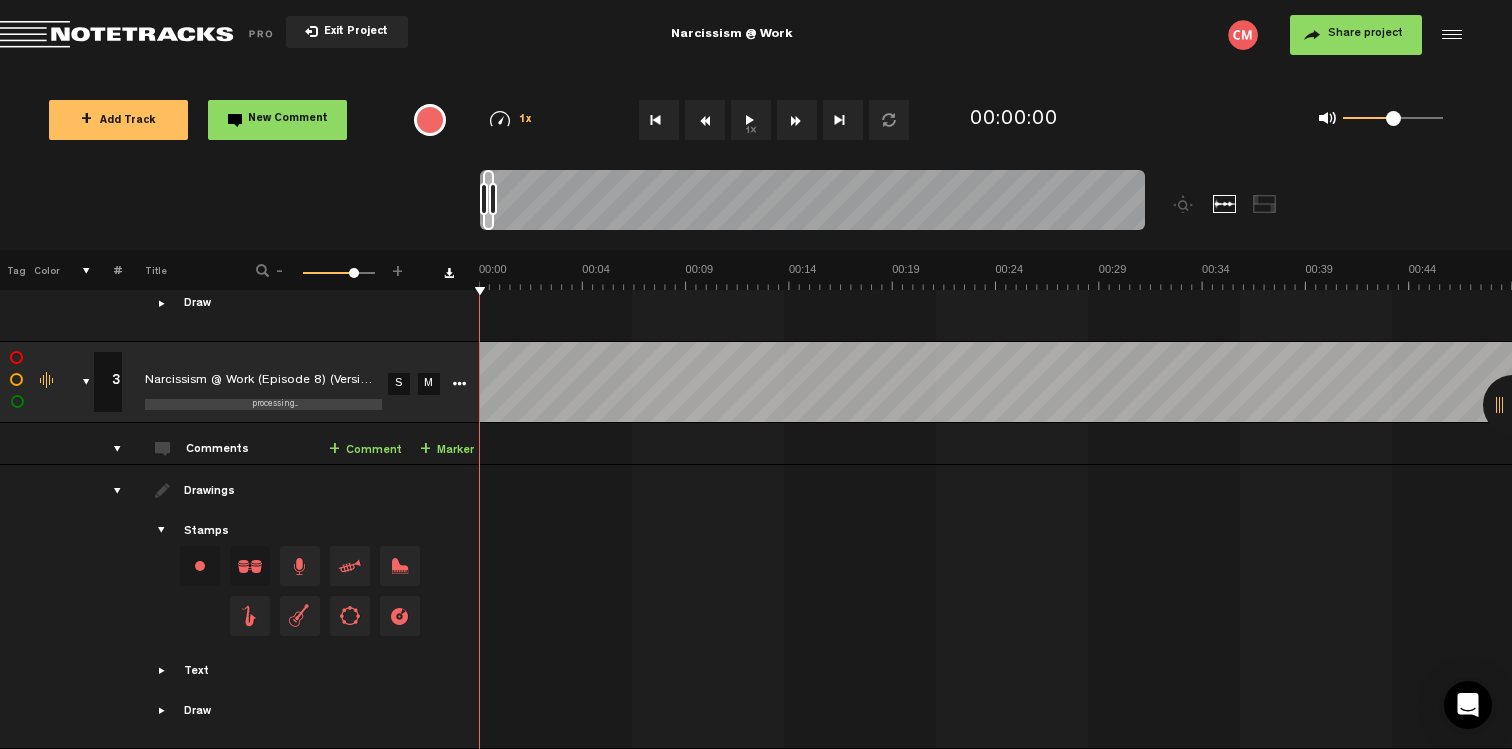 scroll, scrollTop: 0, scrollLeft: 4, axis: horizontal 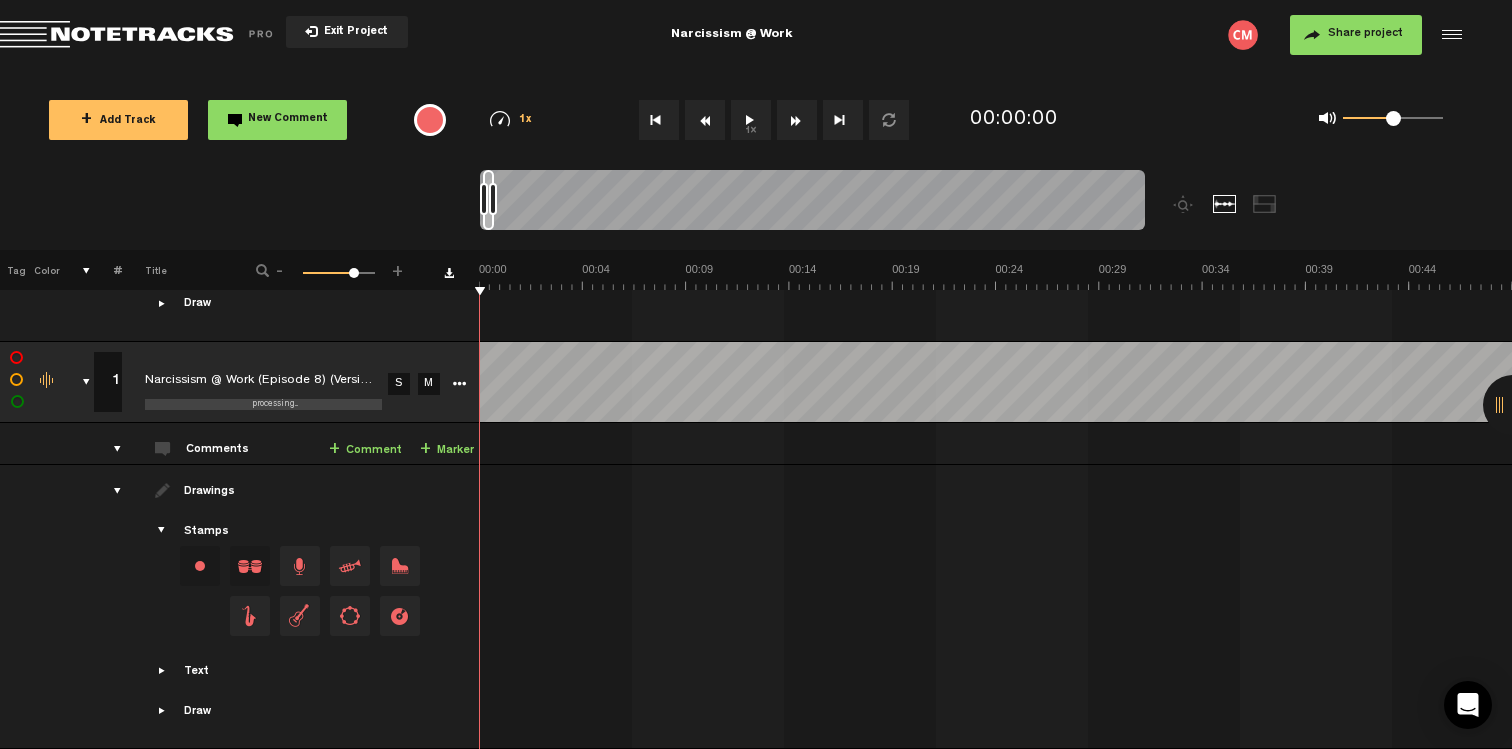 type on "1" 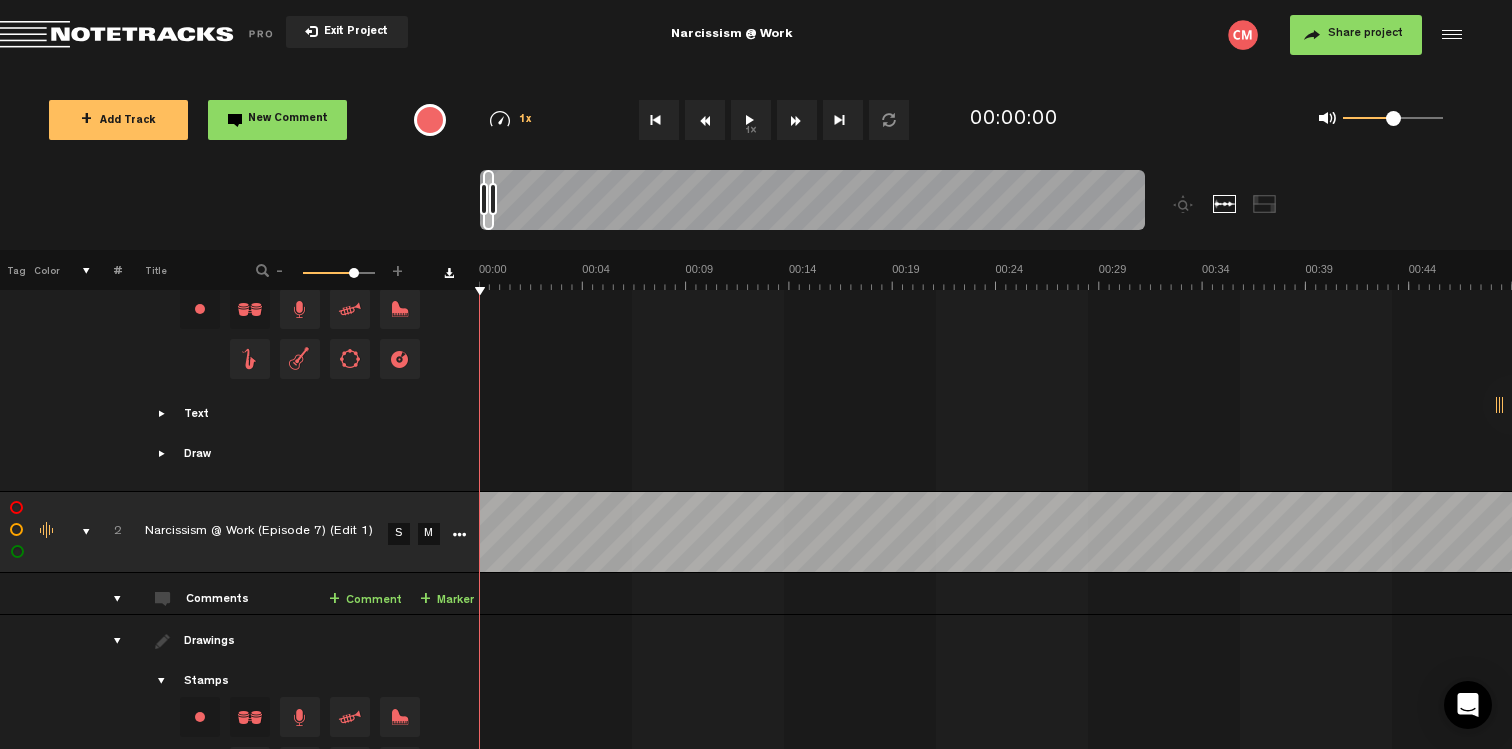 scroll, scrollTop: 339, scrollLeft: 0, axis: vertical 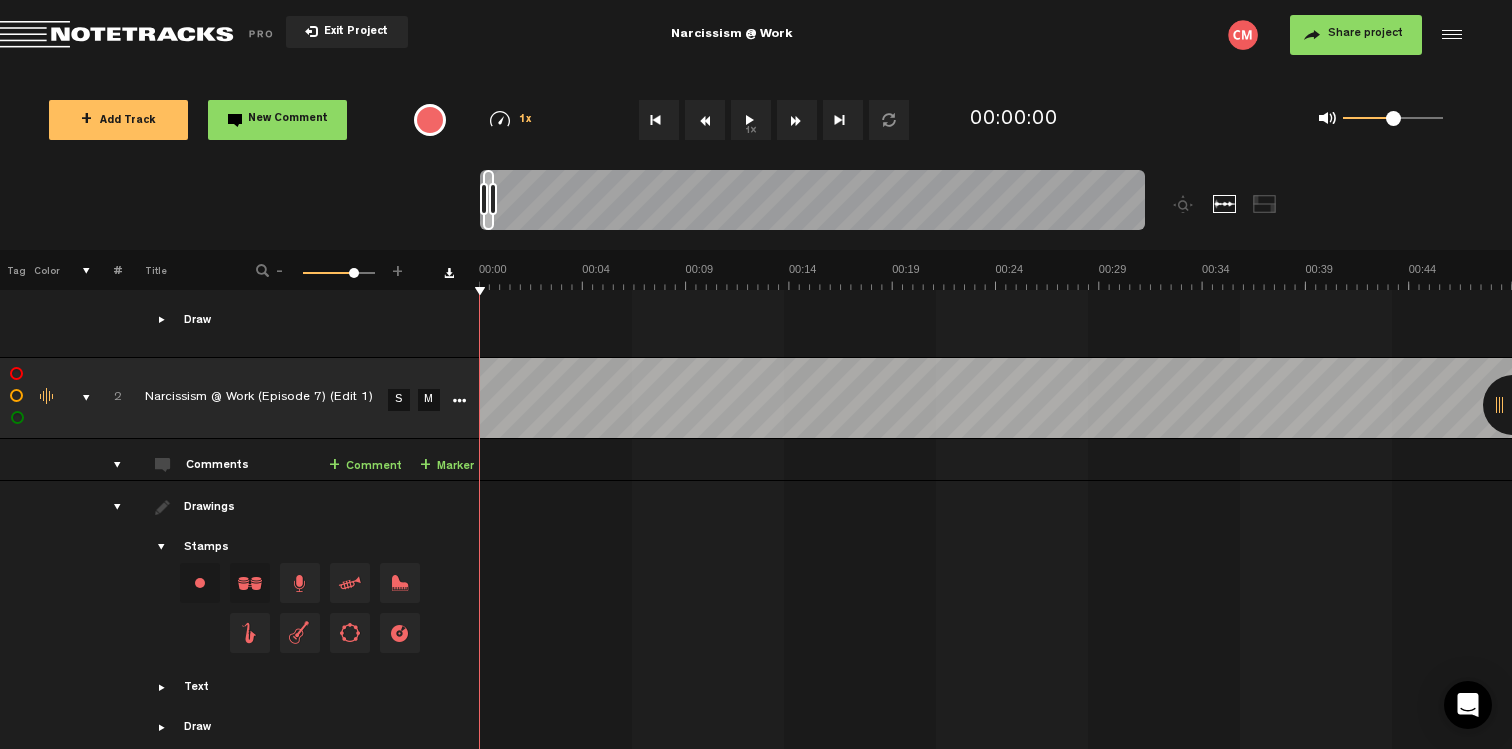 click on "Comments              + Comment                + Marker" at bounding box center [301, 460] 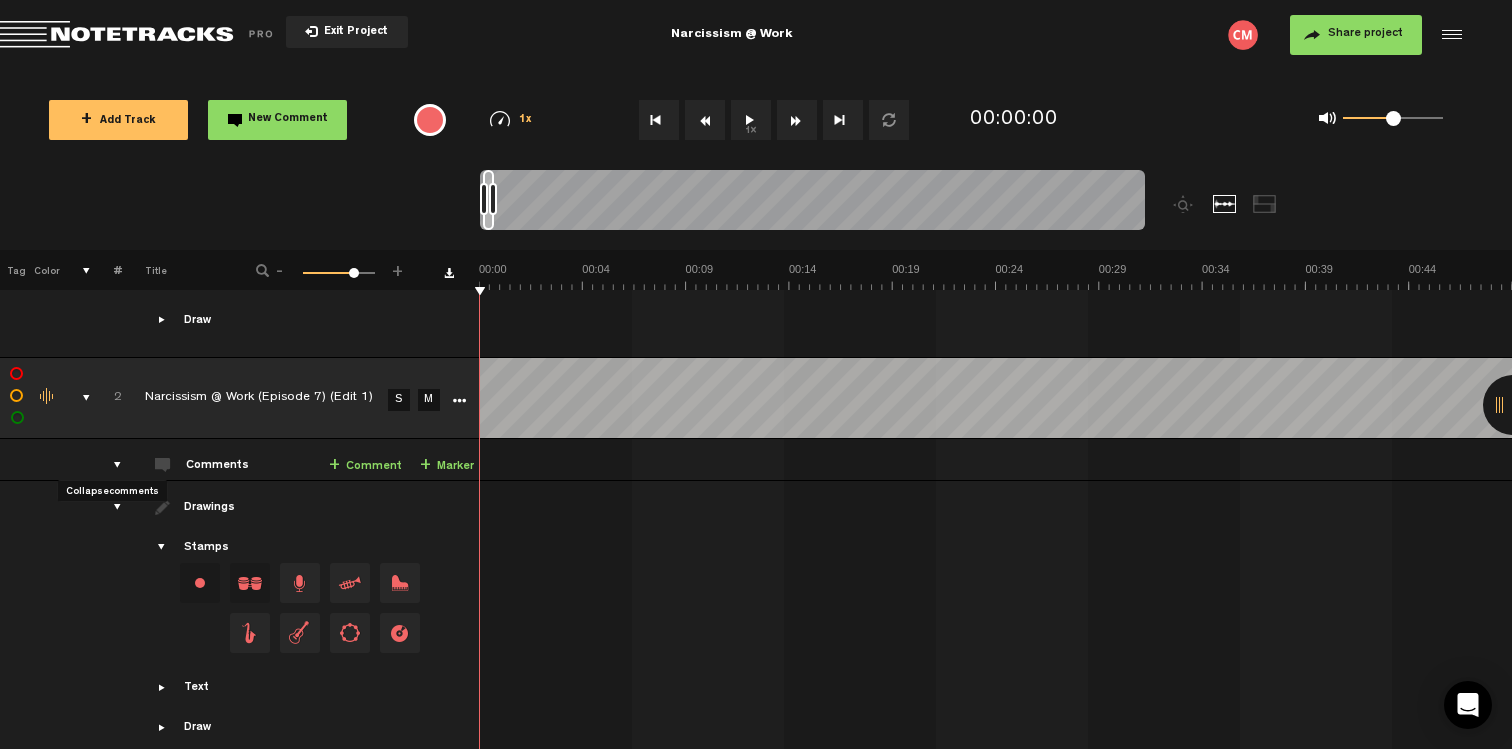 click at bounding box center [109, 465] 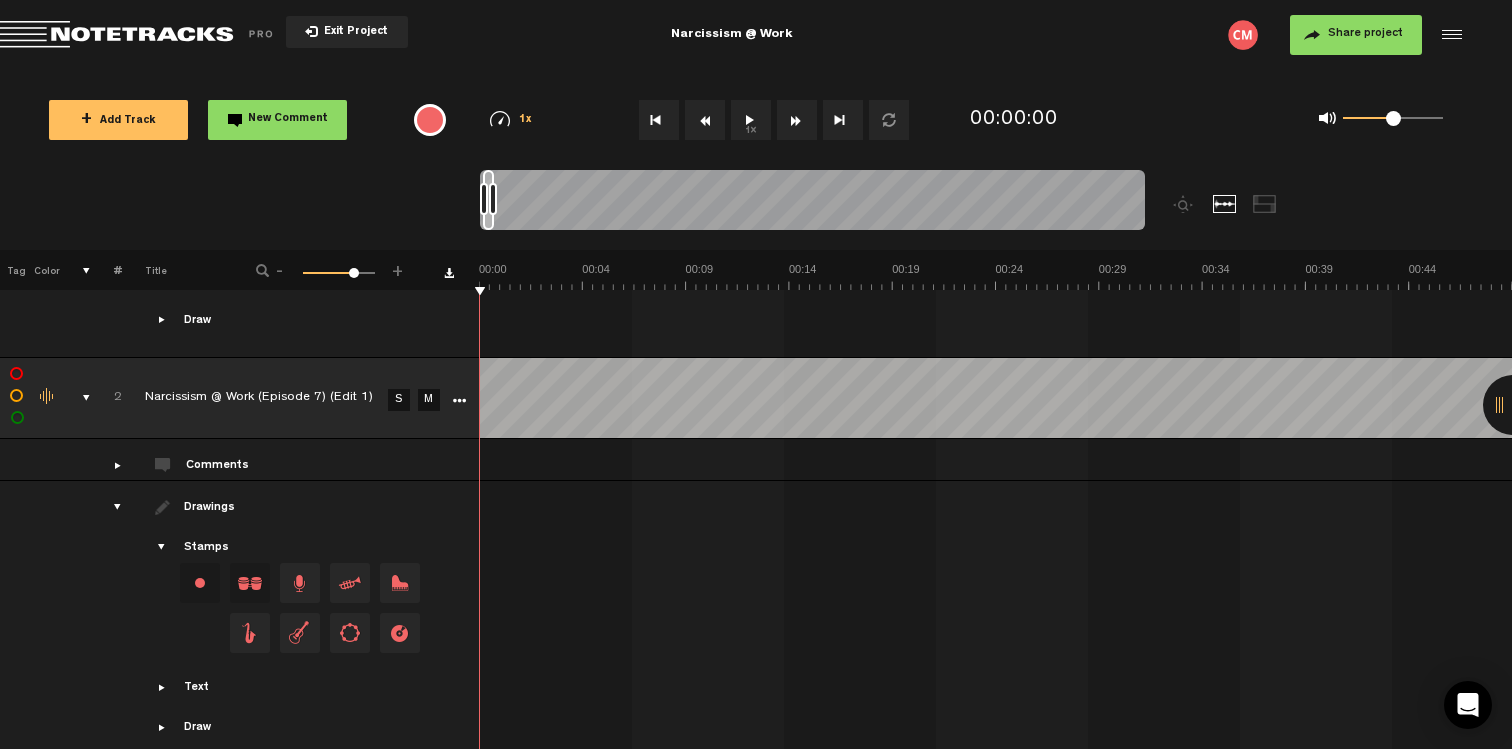 click at bounding box center [78, 398] 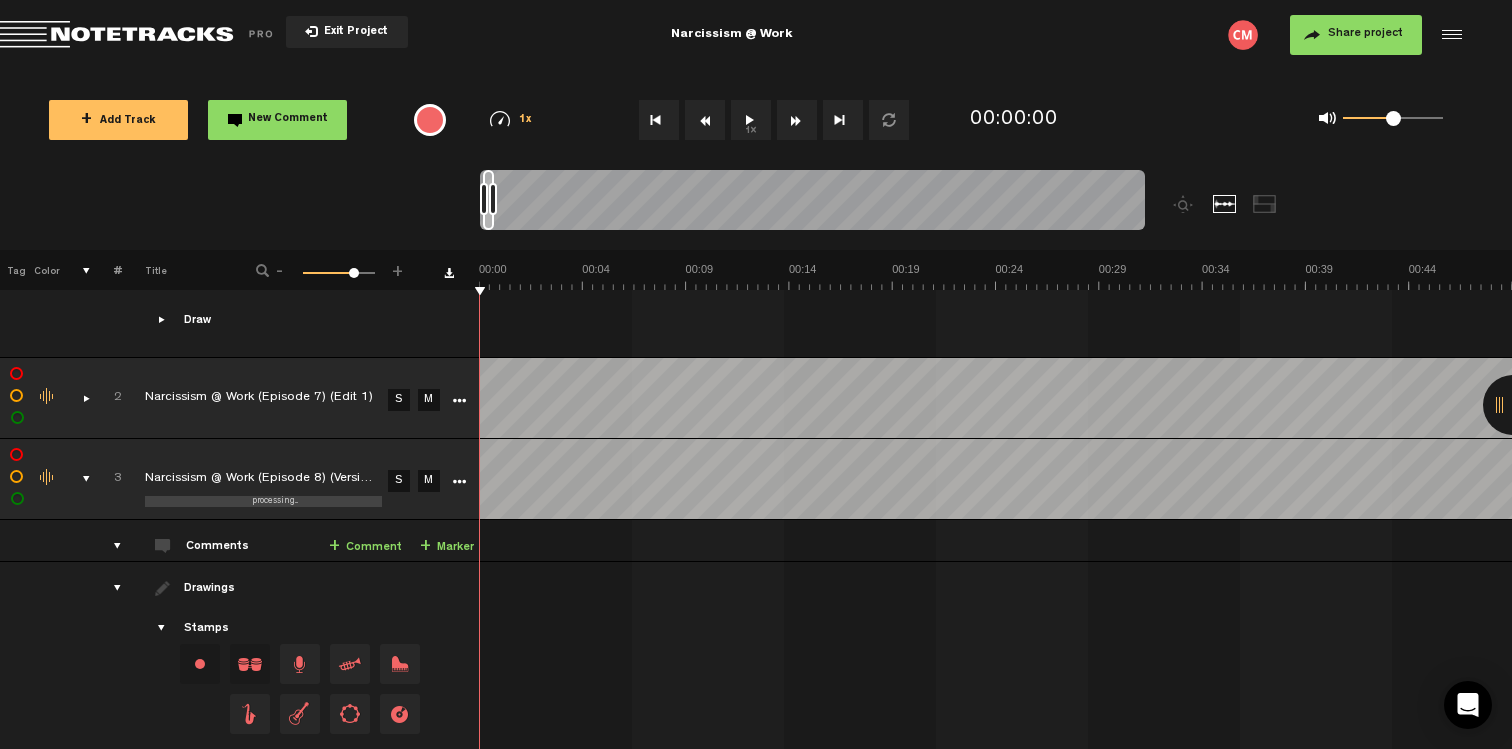 scroll, scrollTop: 444, scrollLeft: 0, axis: vertical 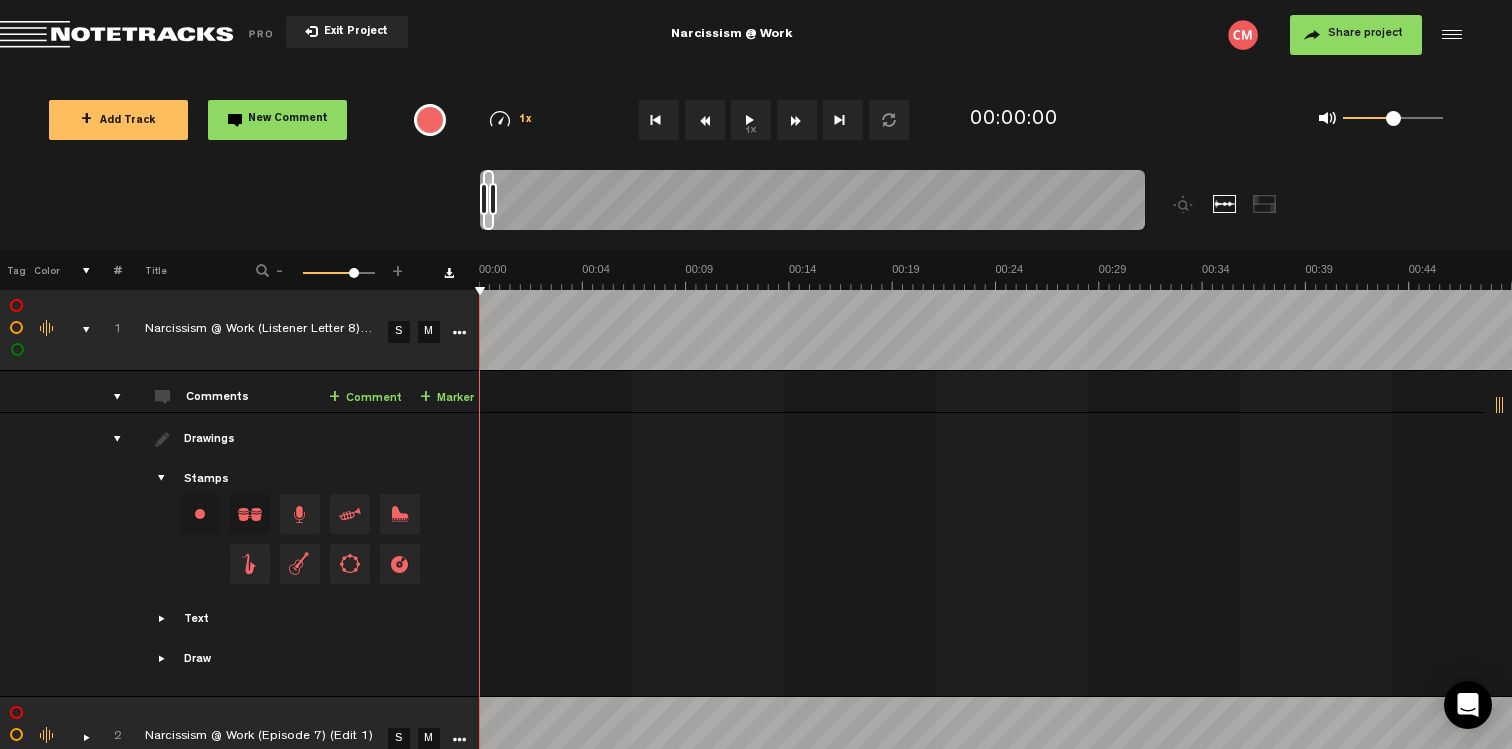 click at bounding box center (109, 330) 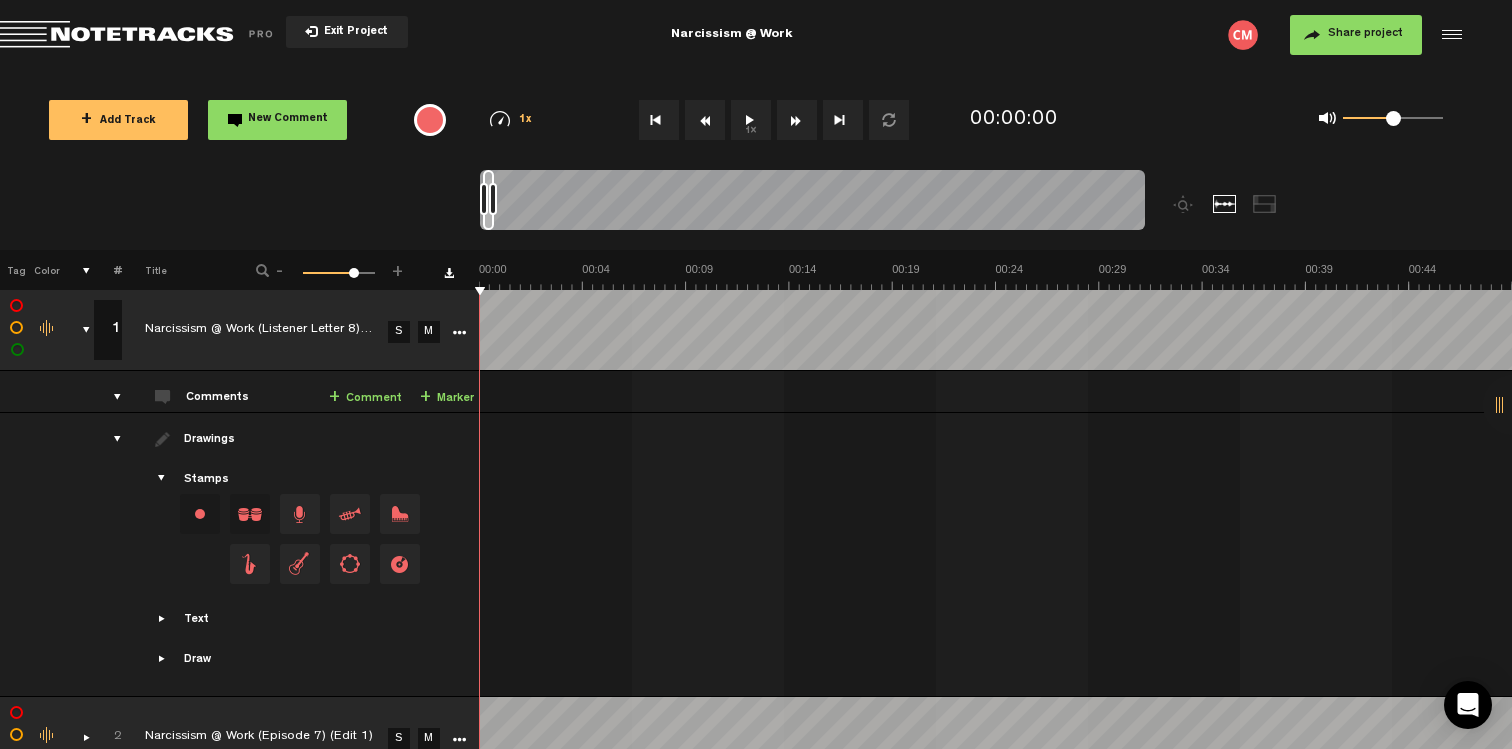 scroll, scrollTop: 0, scrollLeft: 4, axis: horizontal 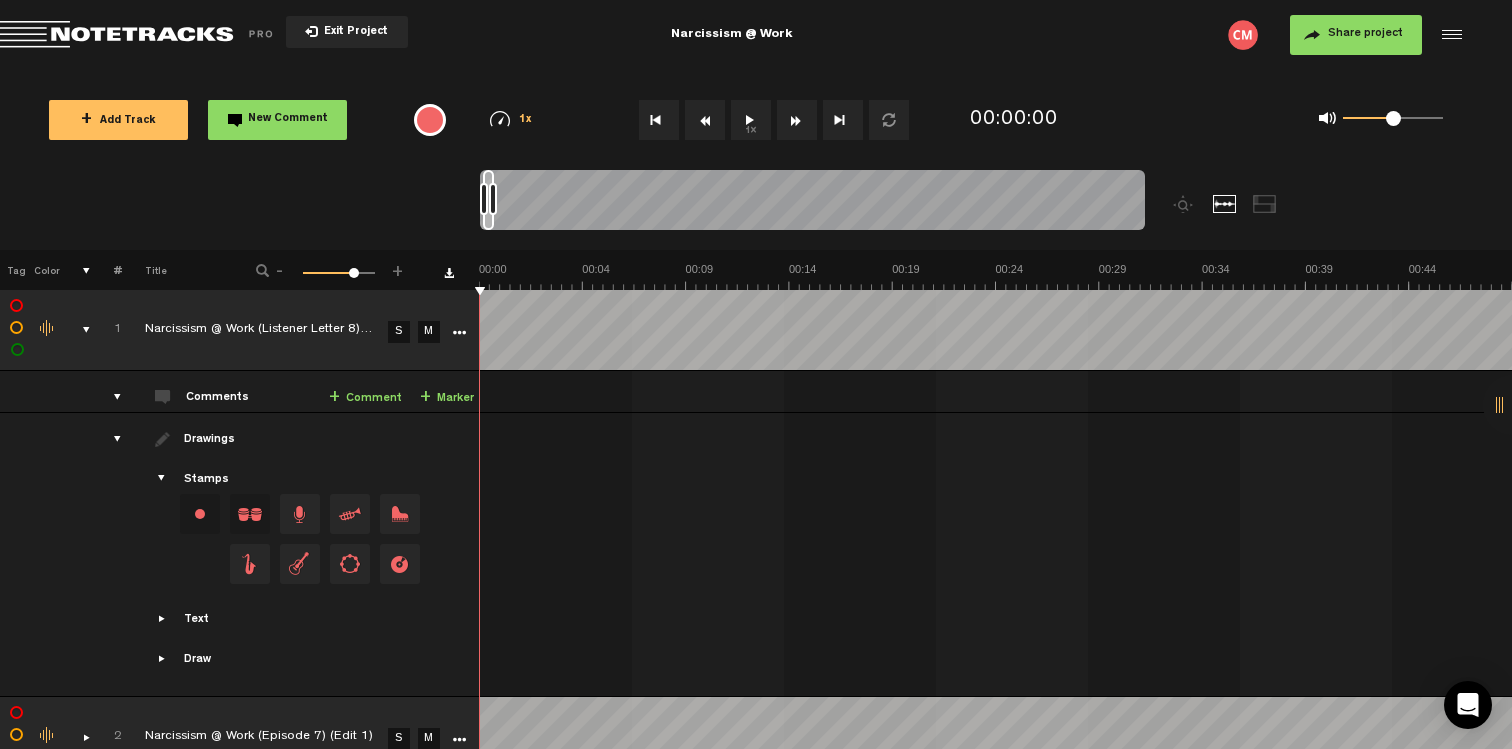 click at bounding box center [109, 330] 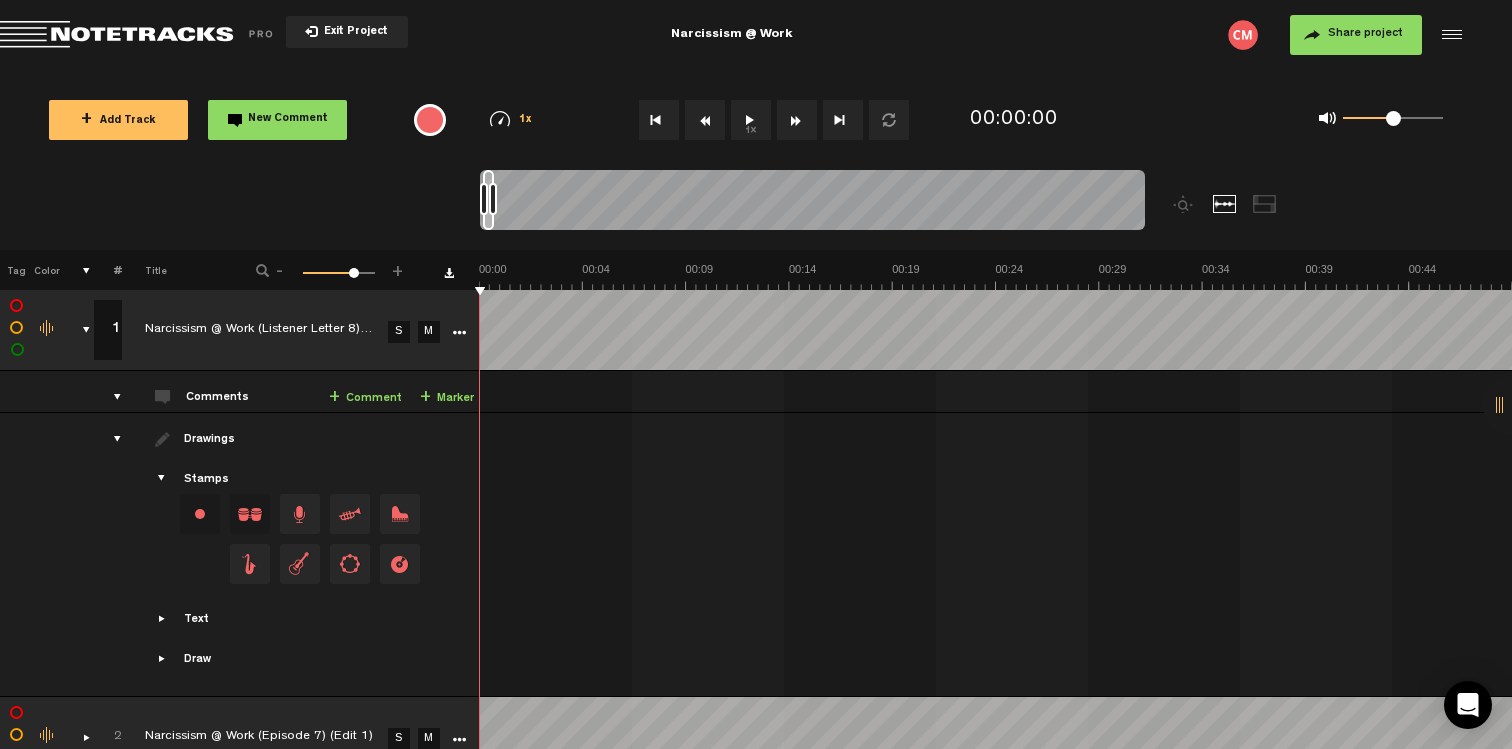 scroll, scrollTop: 0, scrollLeft: 4, axis: horizontal 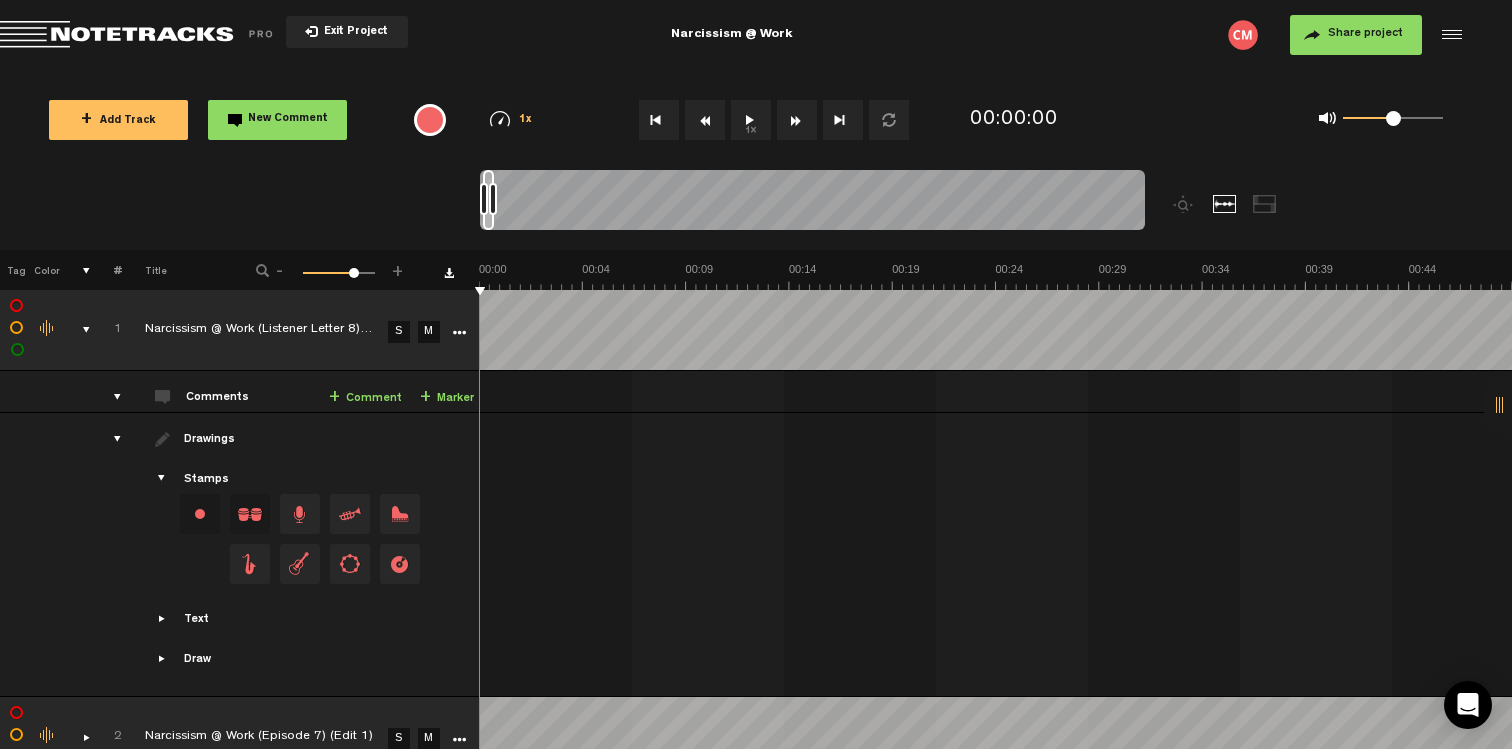 click at bounding box center [109, 330] 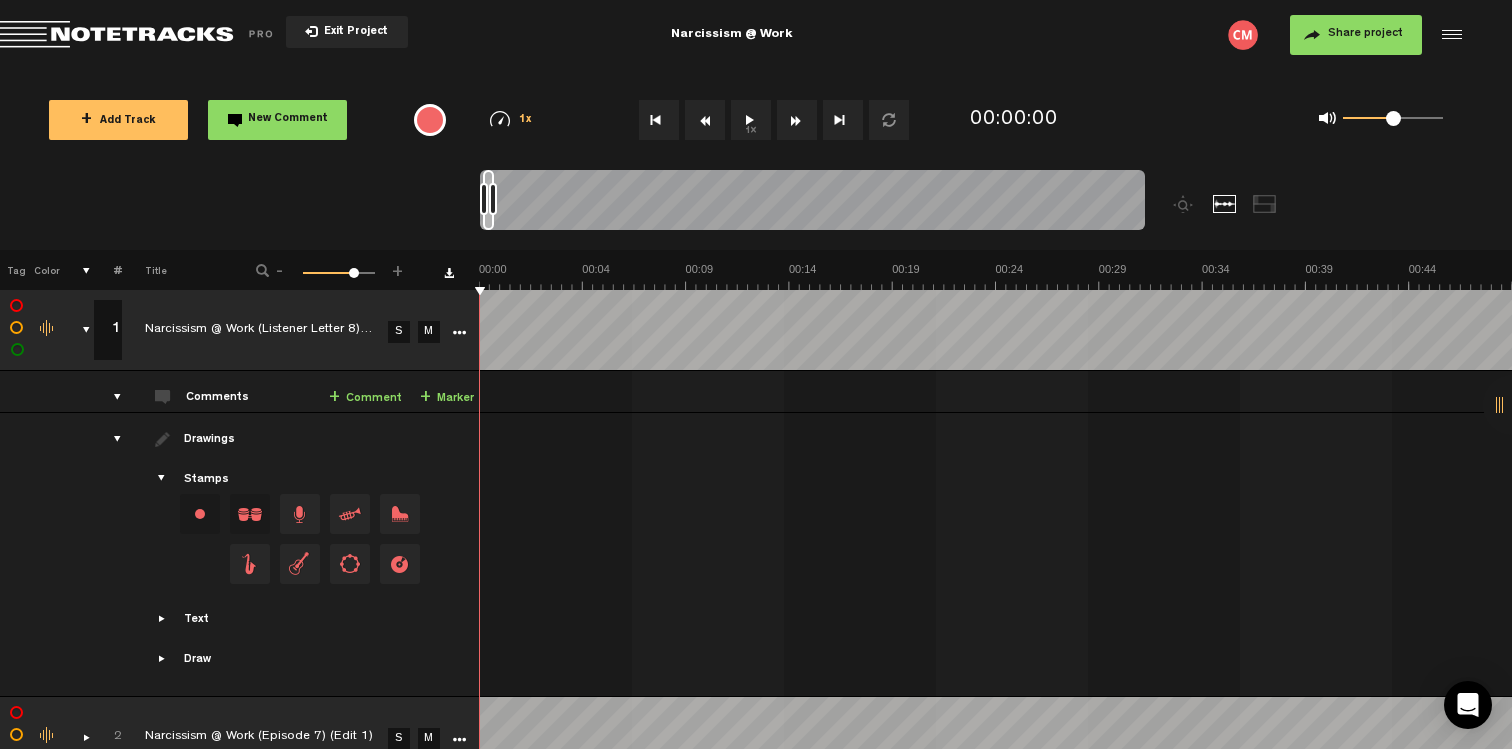 scroll, scrollTop: 0, scrollLeft: 4, axis: horizontal 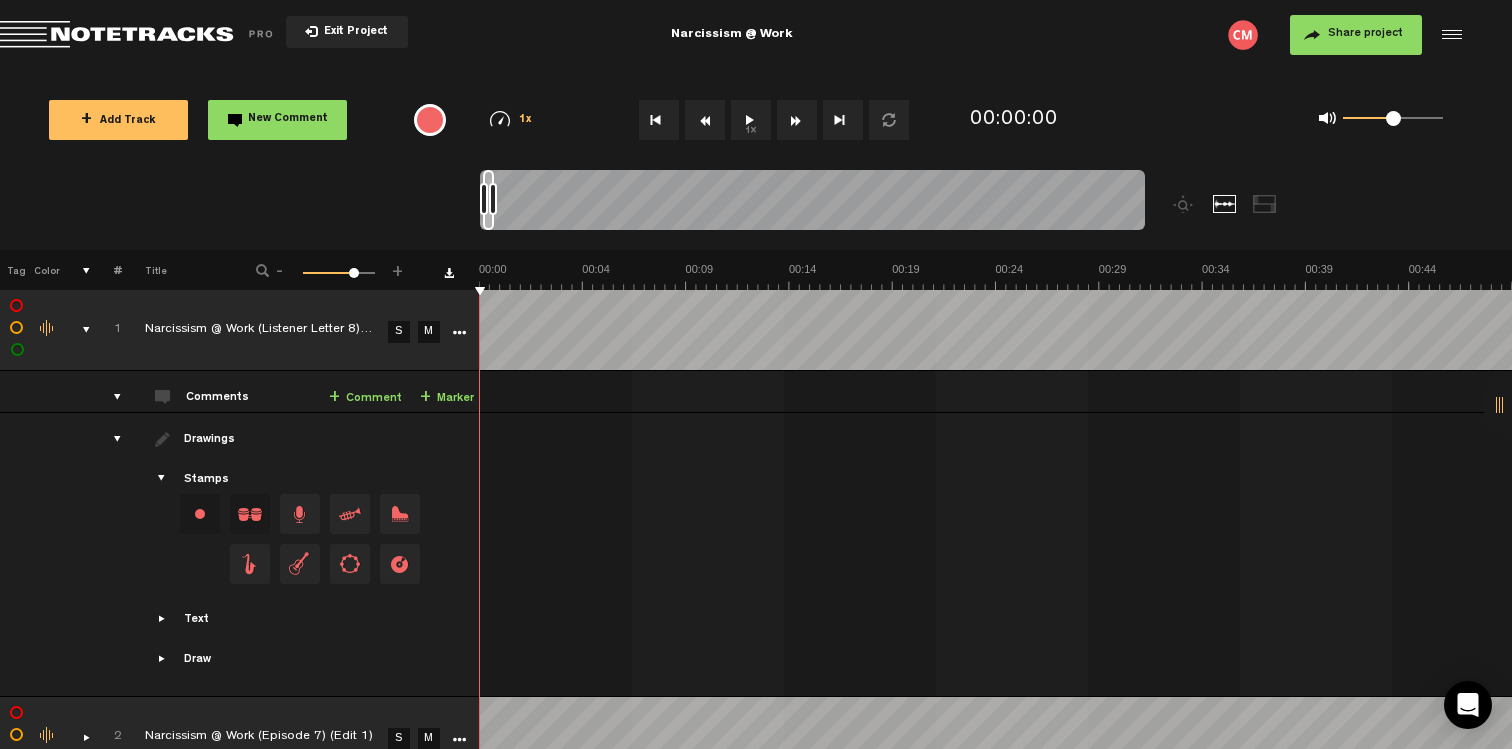 click at bounding box center [109, 330] 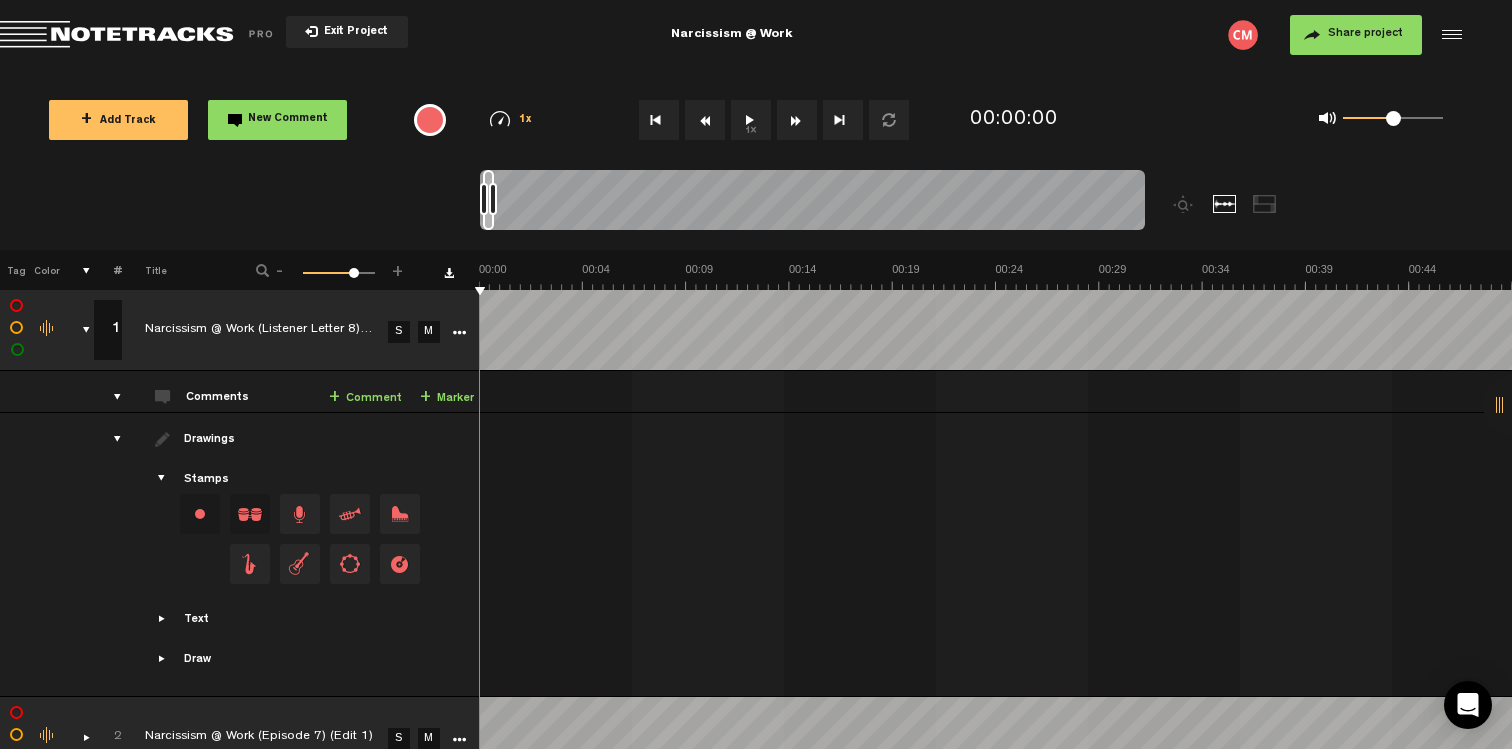 scroll, scrollTop: 0, scrollLeft: 4, axis: horizontal 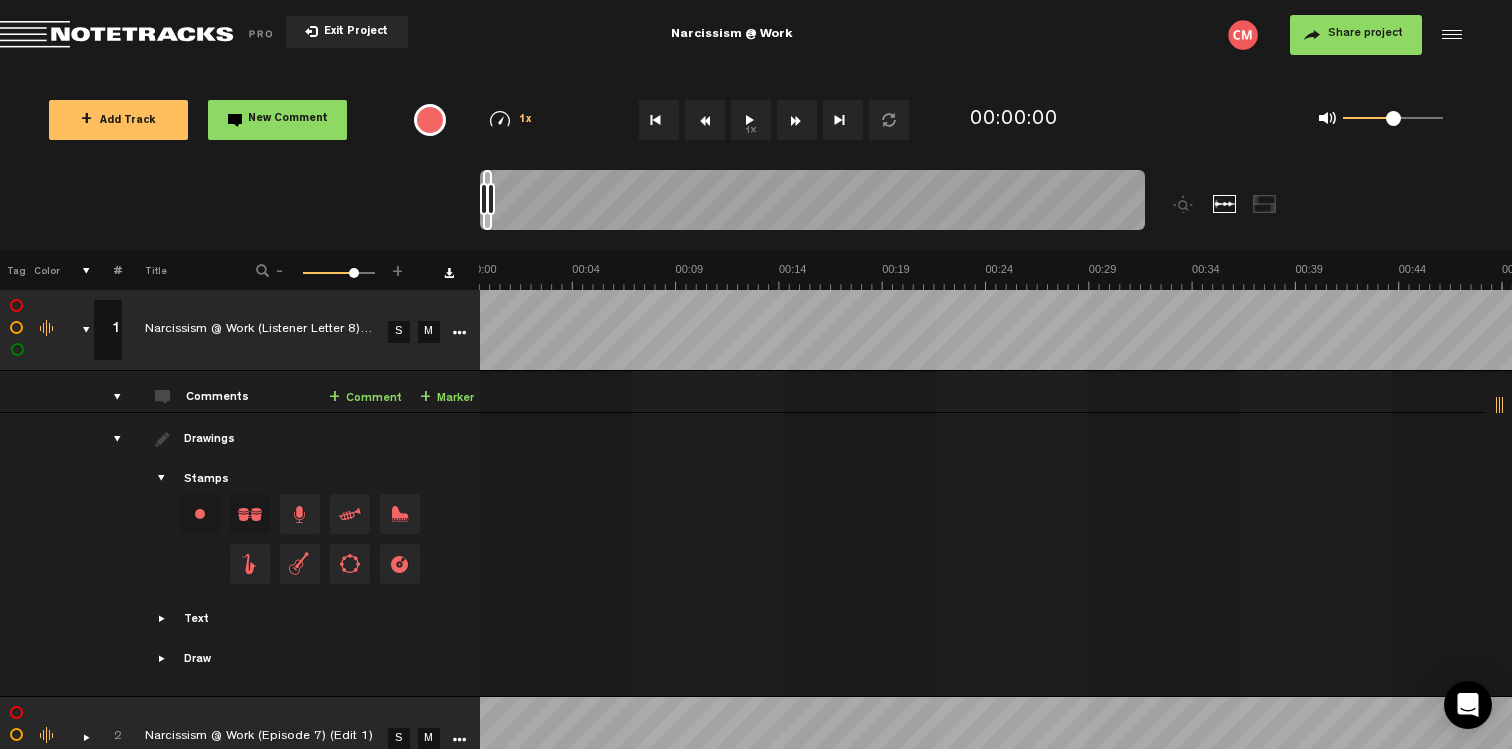 type on "41" 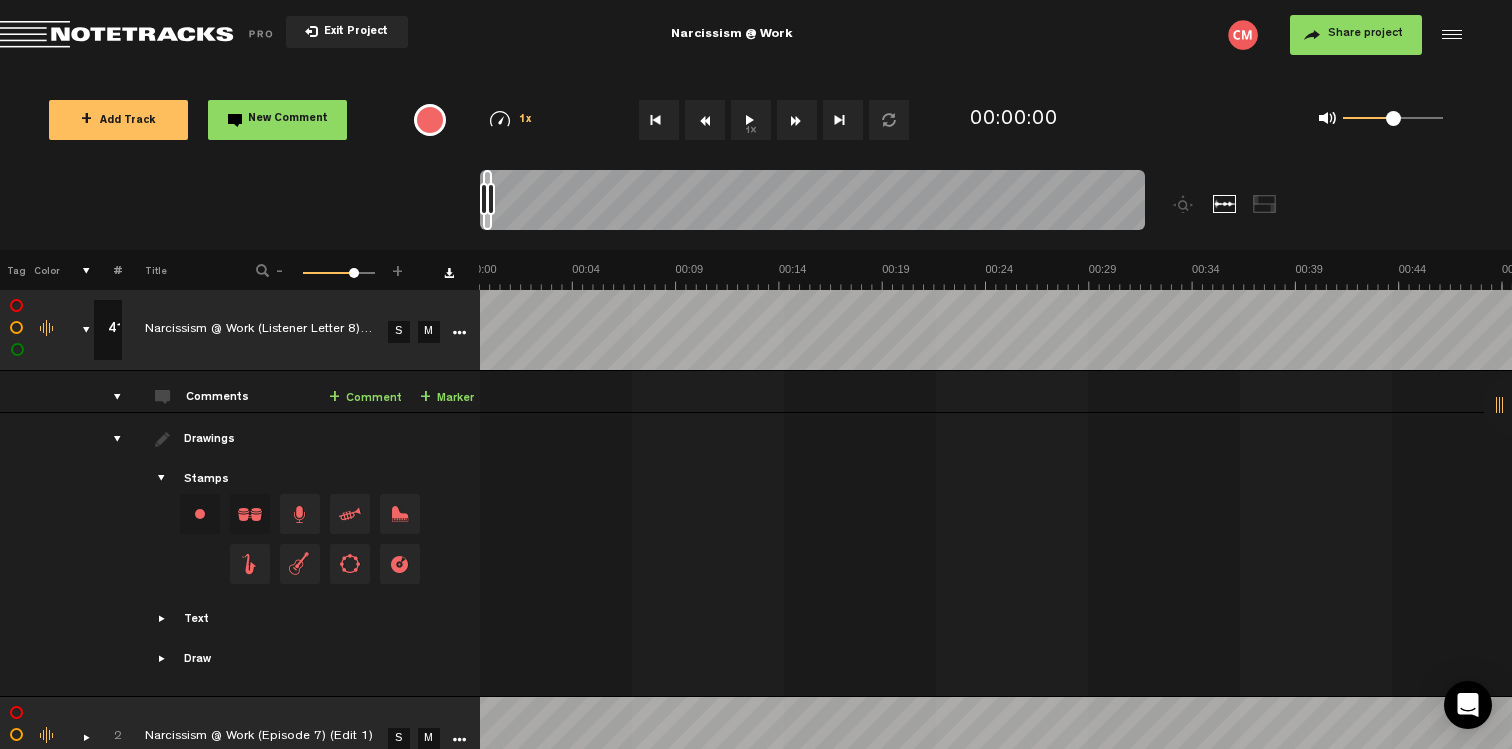 scroll, scrollTop: 0, scrollLeft: 5, axis: horizontal 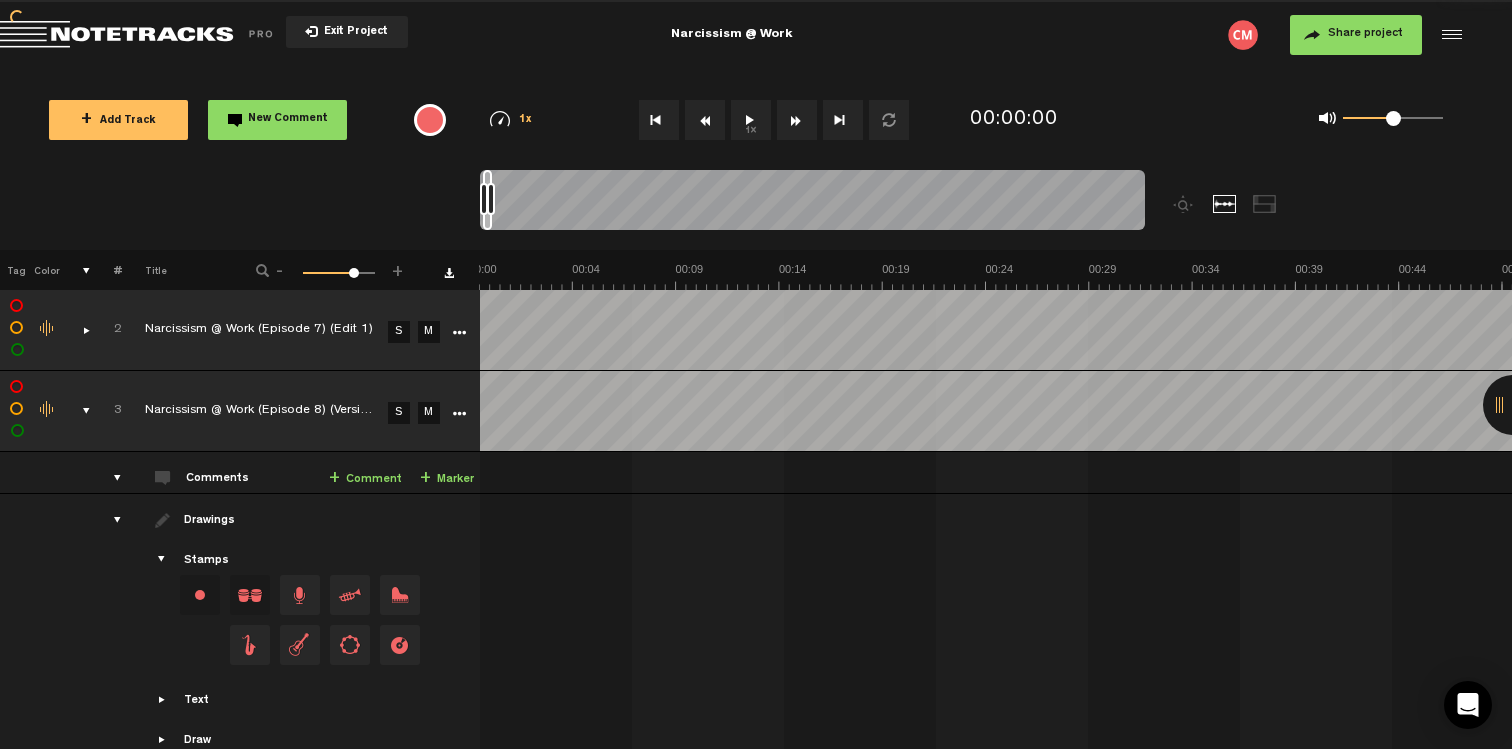 click at bounding box center [109, 411] 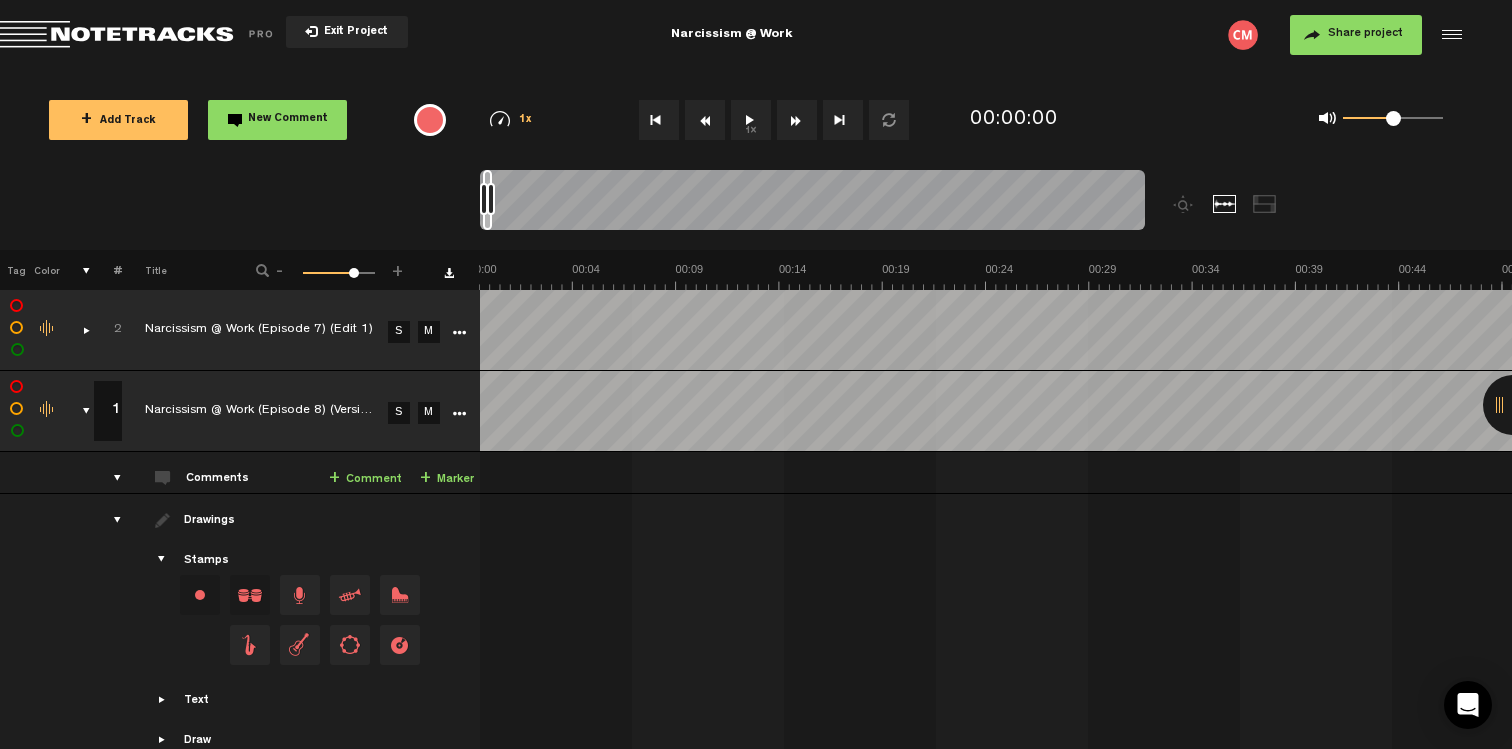type on "19" 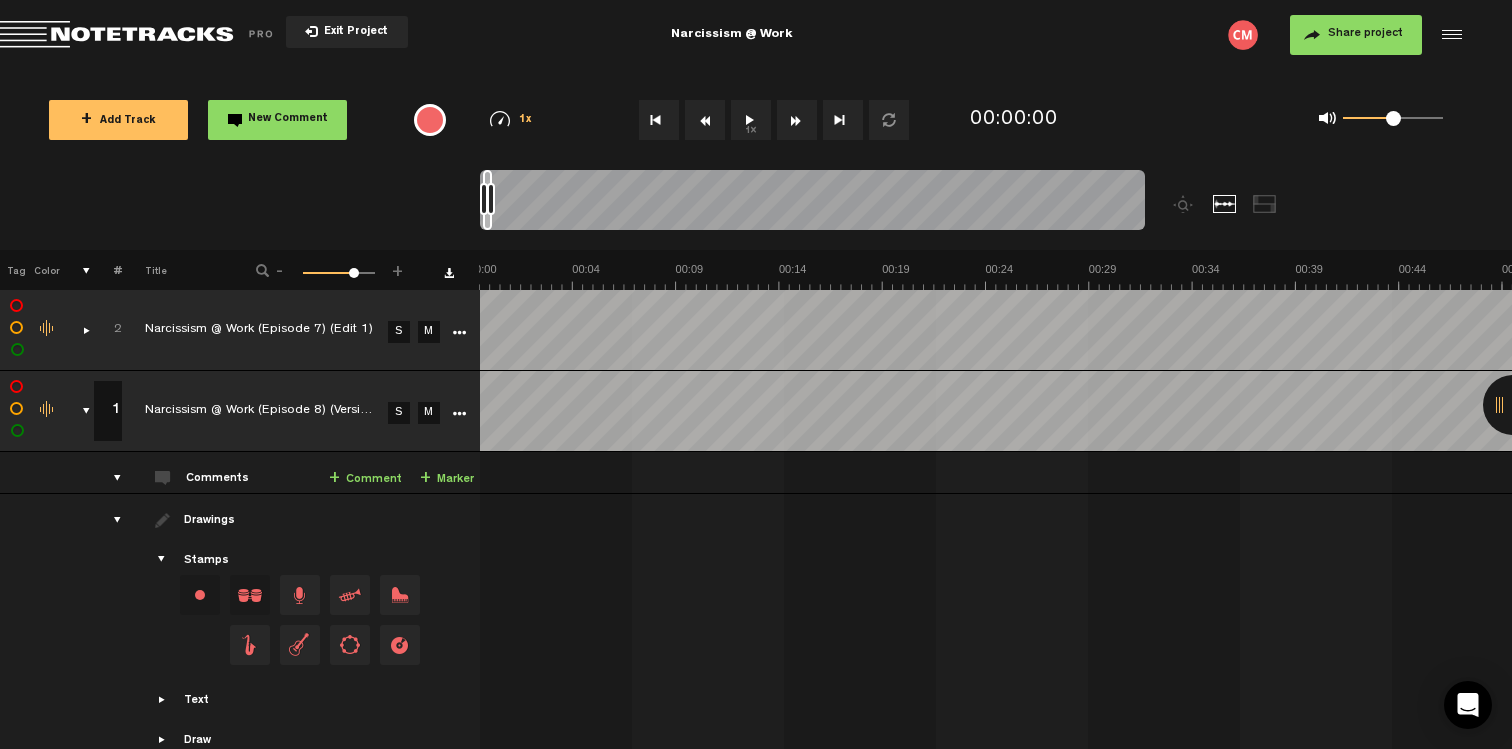 scroll, scrollTop: 0, scrollLeft: 12, axis: horizontal 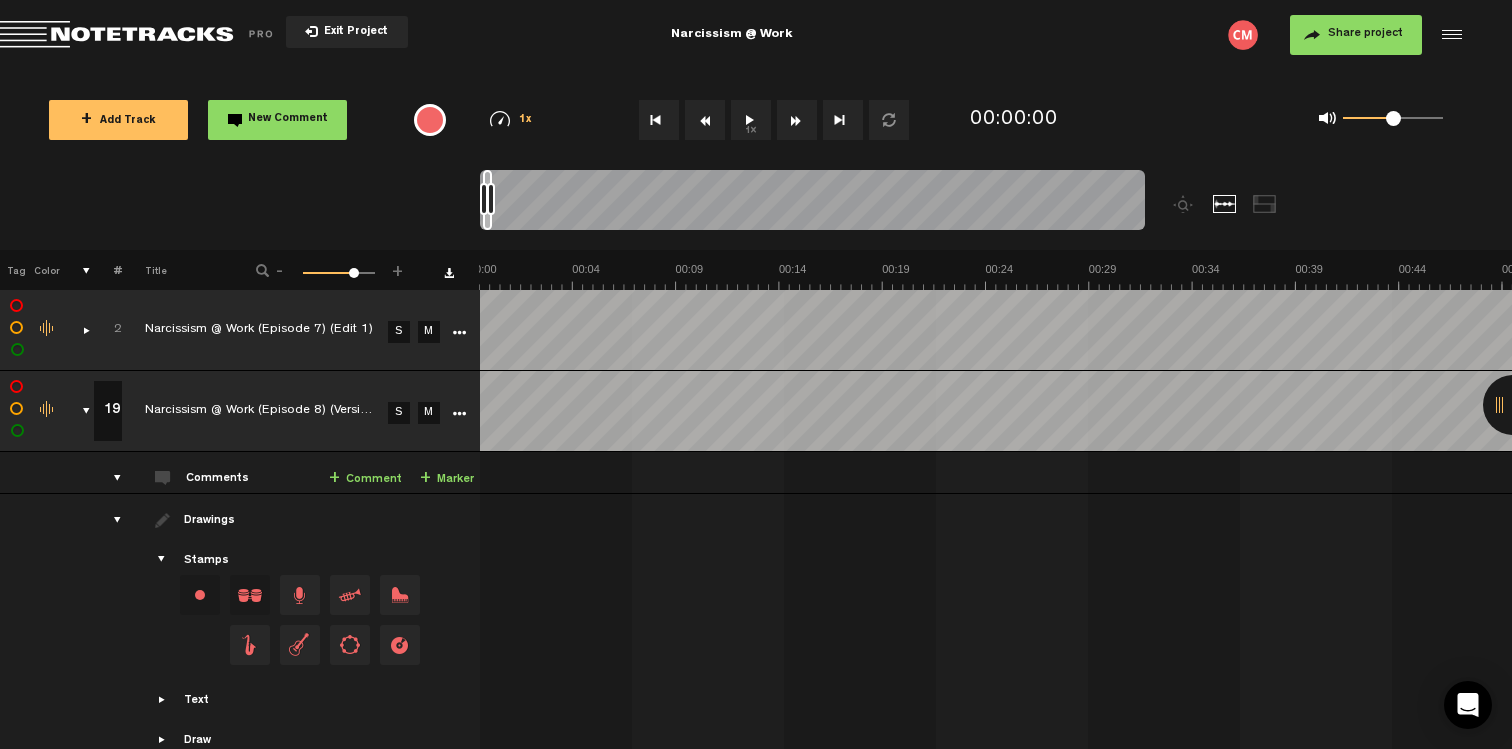 drag, startPoint x: 106, startPoint y: 411, endPoint x: 135, endPoint y: 412, distance: 29.017237 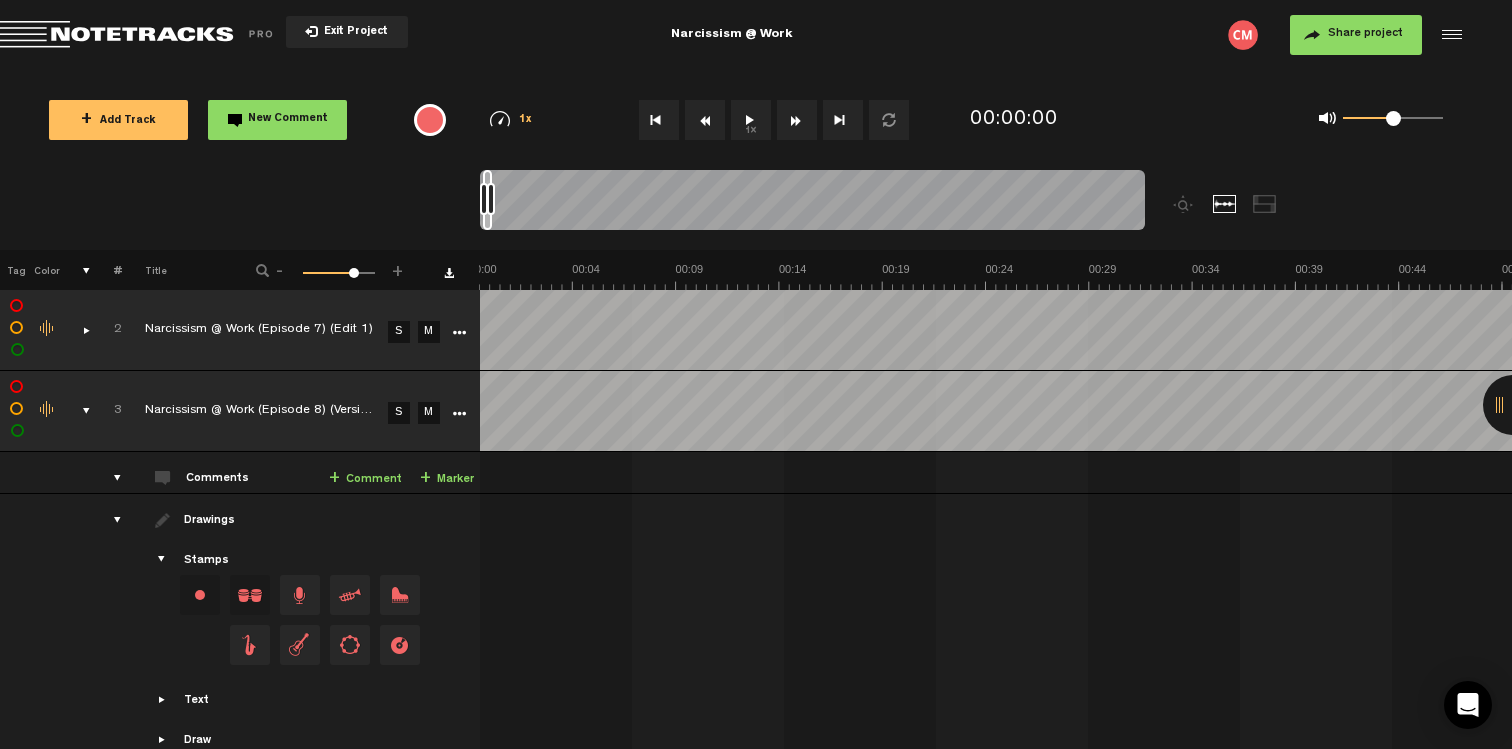 click at bounding box center (109, 411) 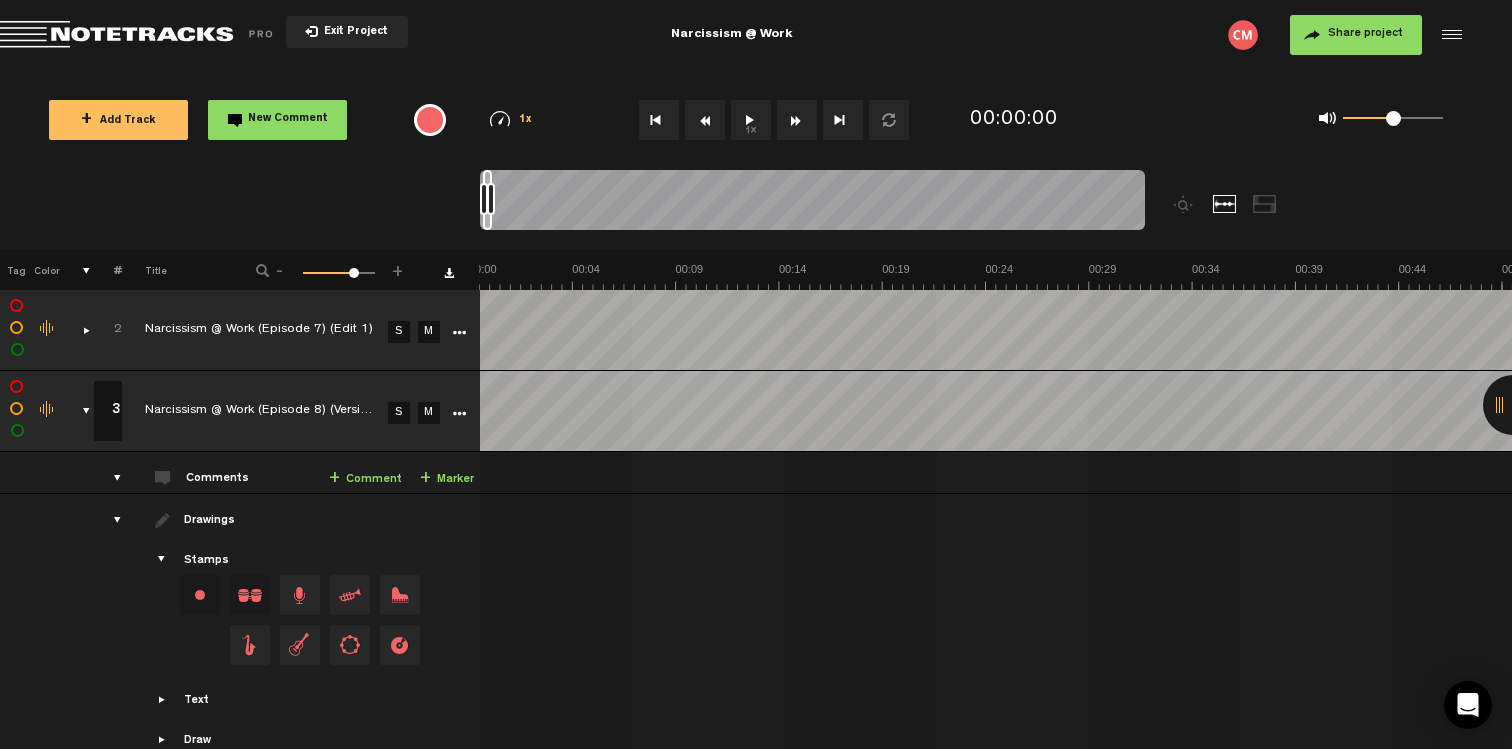 scroll, scrollTop: 0, scrollLeft: 4, axis: horizontal 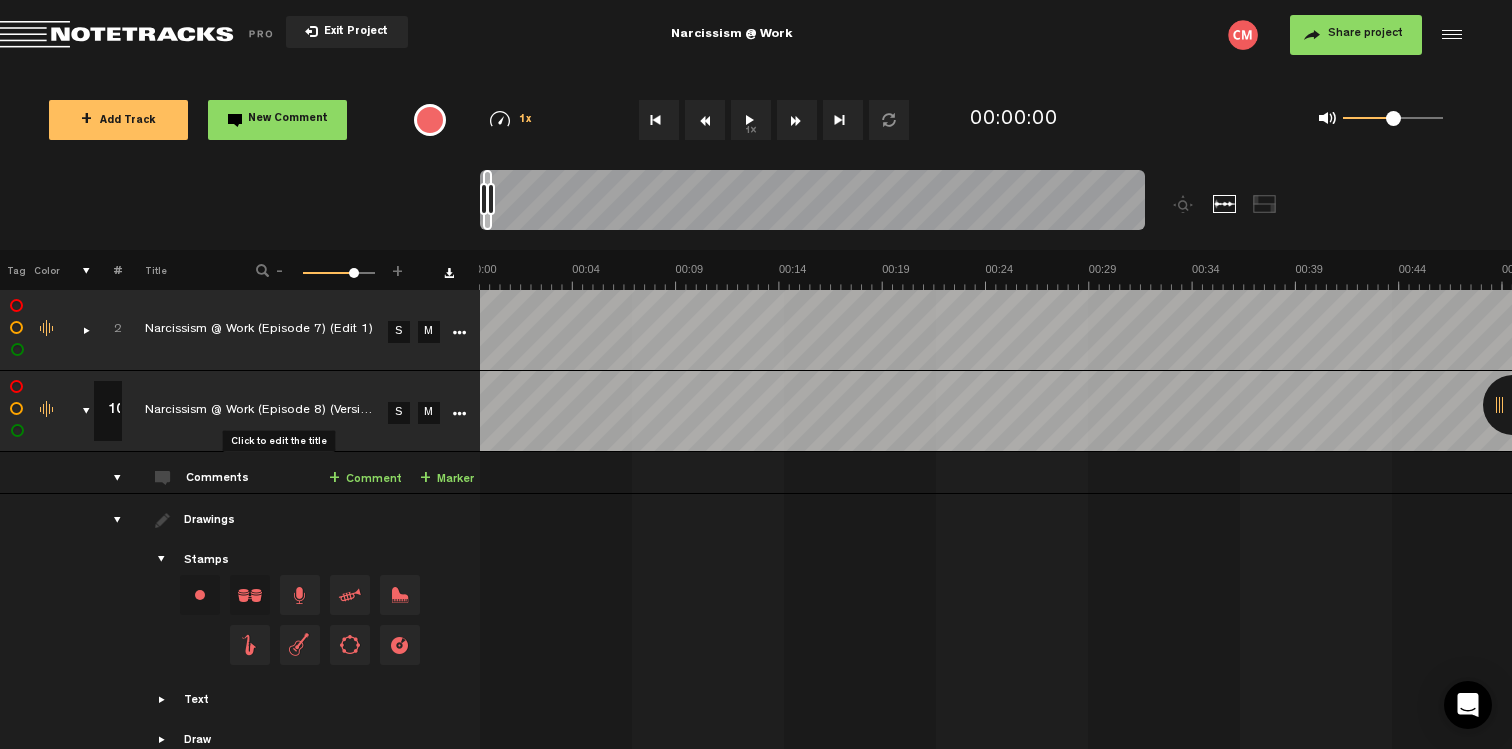 type on "11" 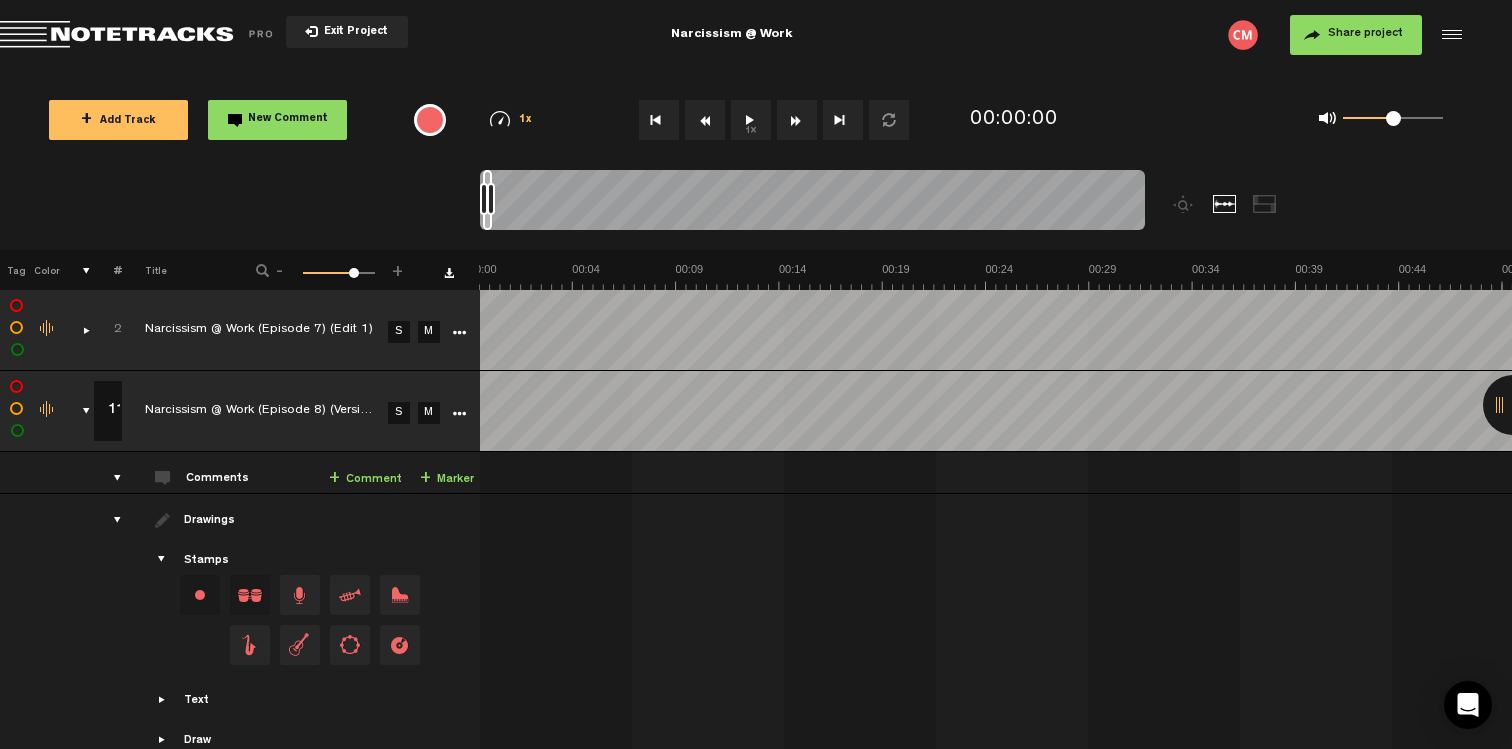 click at bounding box center [45, 636] 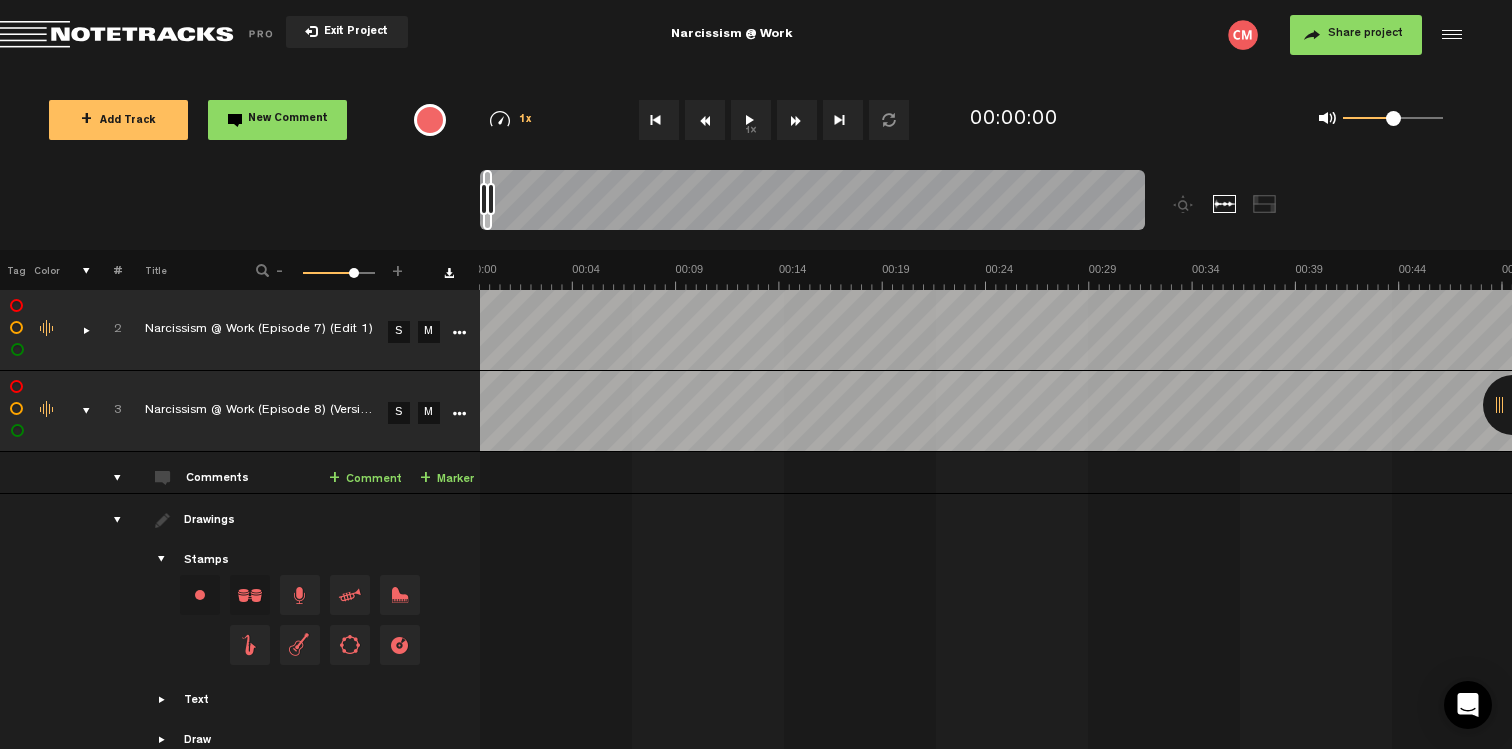 click at bounding box center (109, 411) 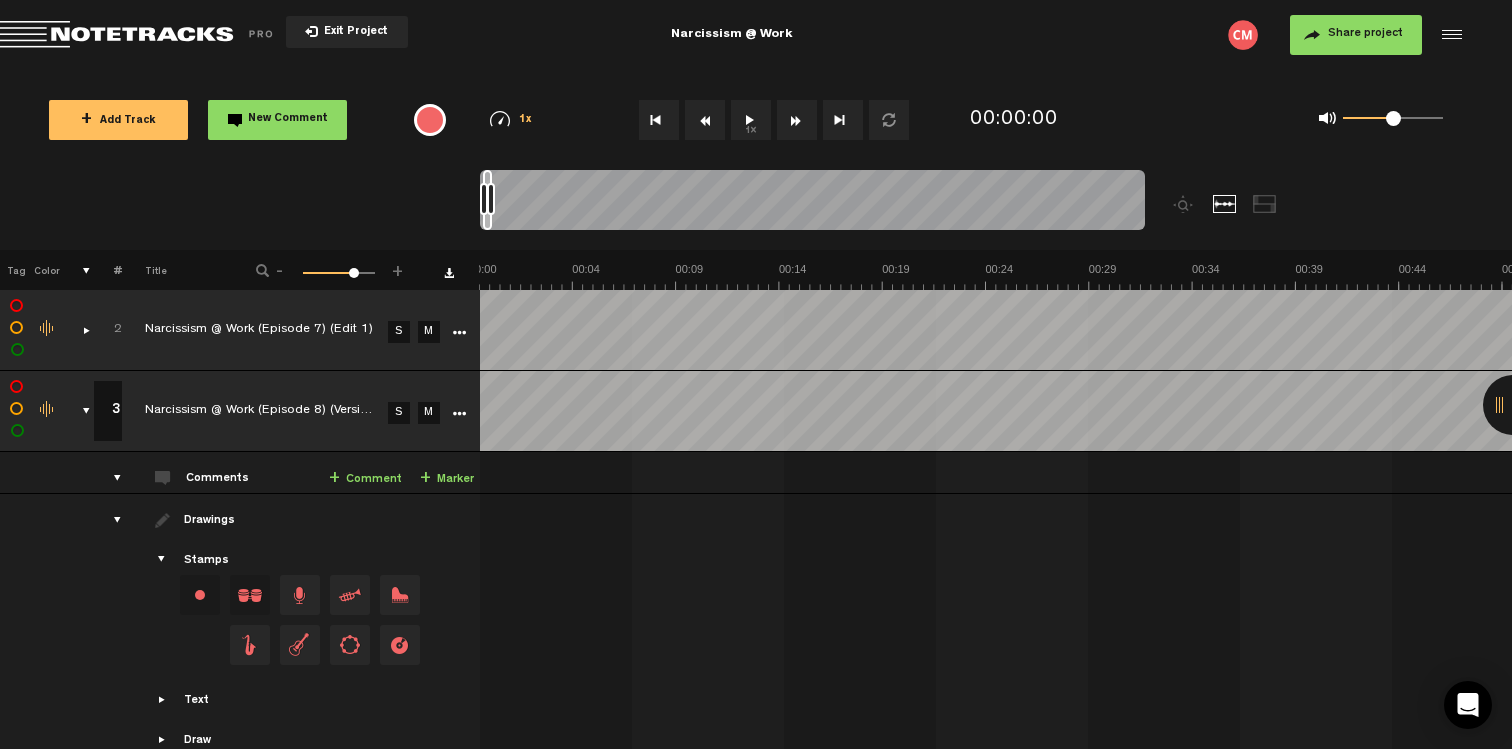 scroll, scrollTop: 0, scrollLeft: 4, axis: horizontal 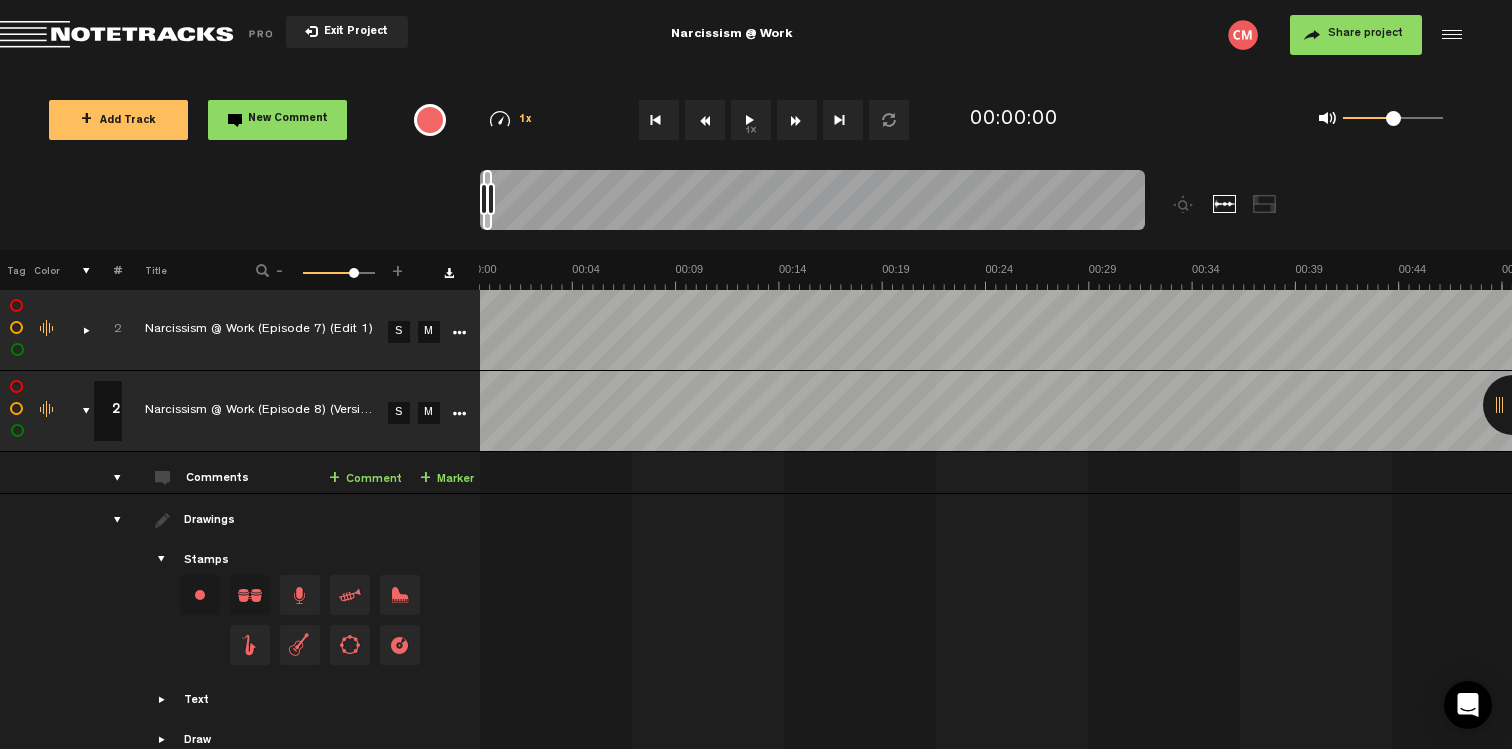 type on "1" 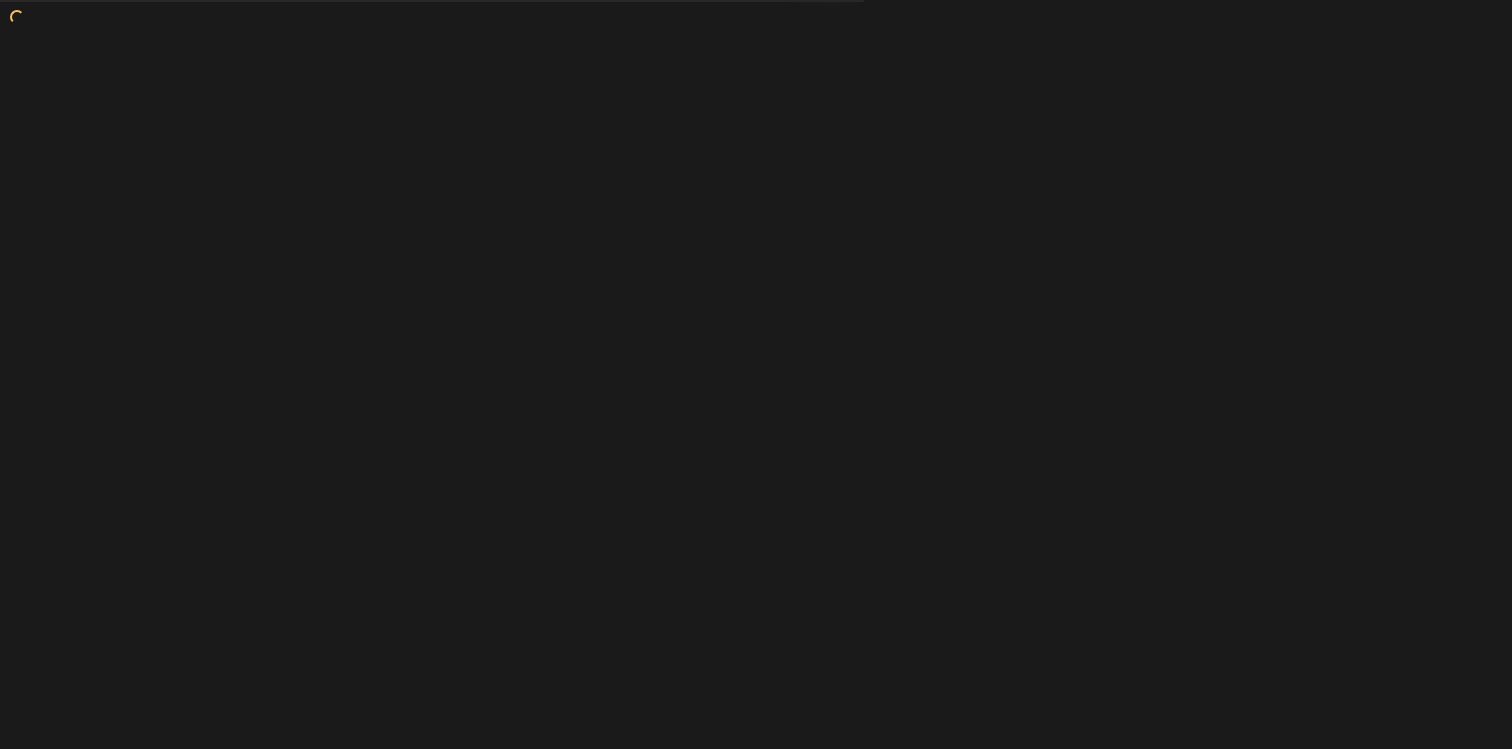 scroll, scrollTop: 0, scrollLeft: 0, axis: both 